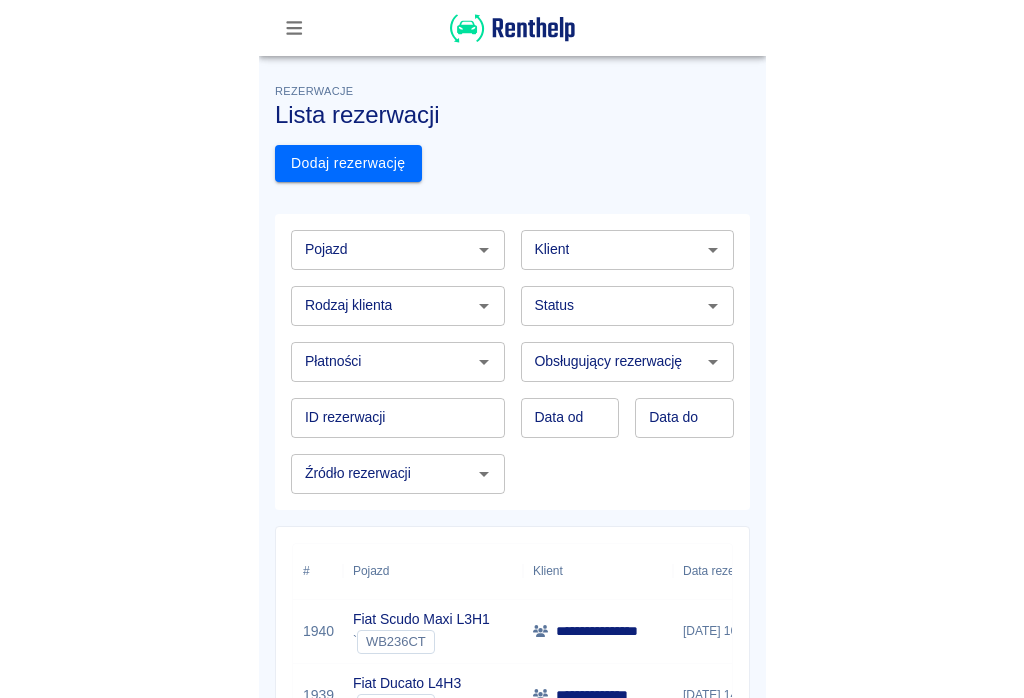 scroll, scrollTop: 0, scrollLeft: 0, axis: both 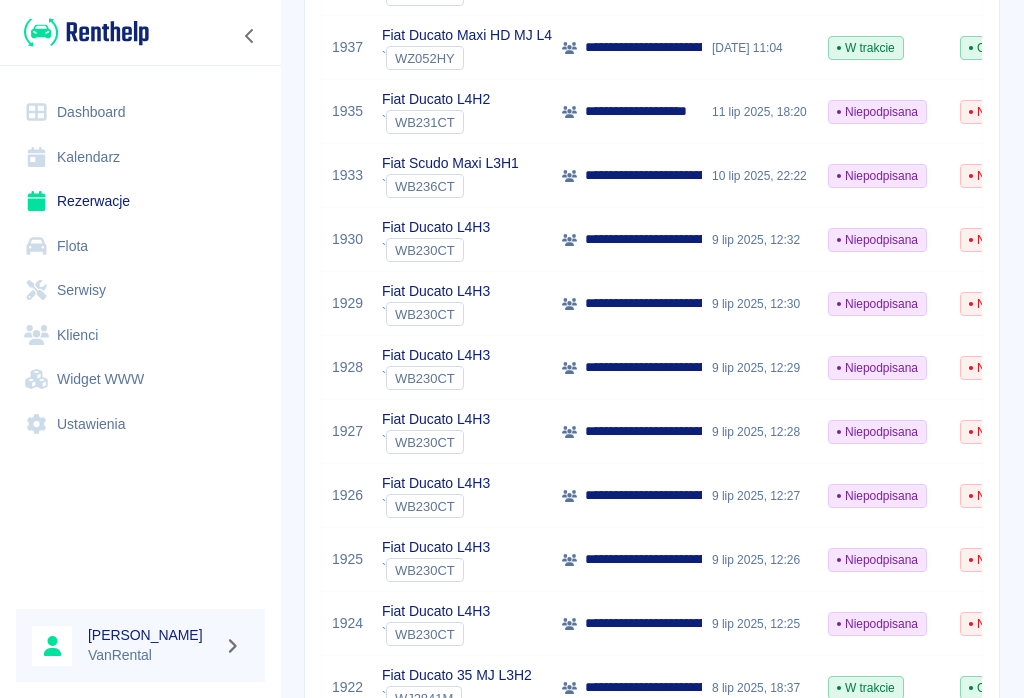click on "Kalendarz" at bounding box center [140, 157] 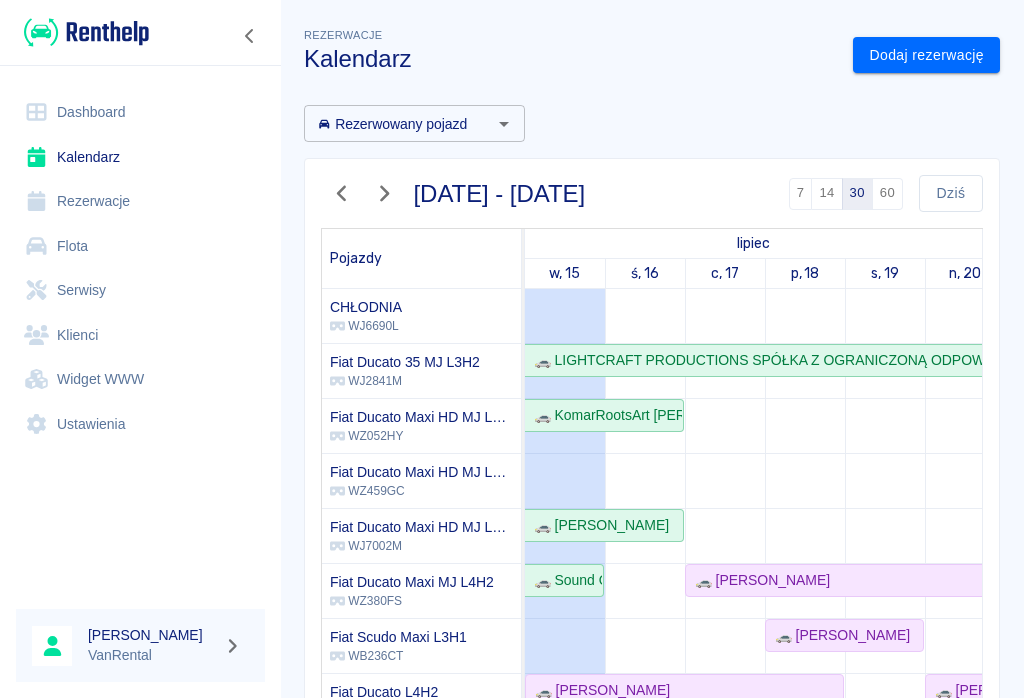 scroll, scrollTop: 105, scrollLeft: -7, axis: both 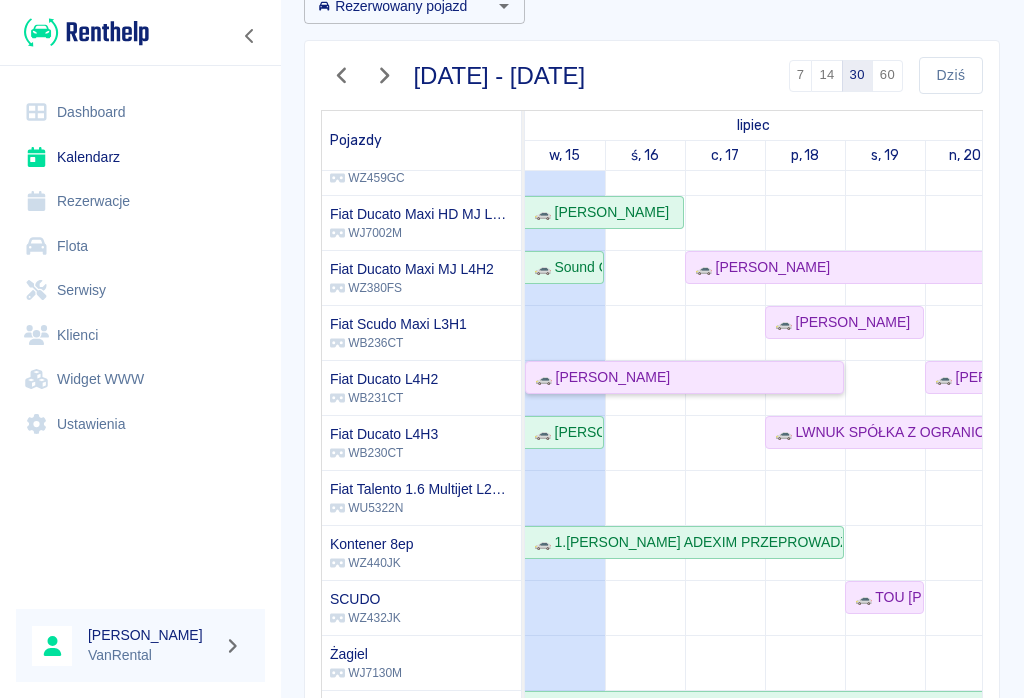 click on "🚗 [PERSON_NAME]" at bounding box center (684, 377) 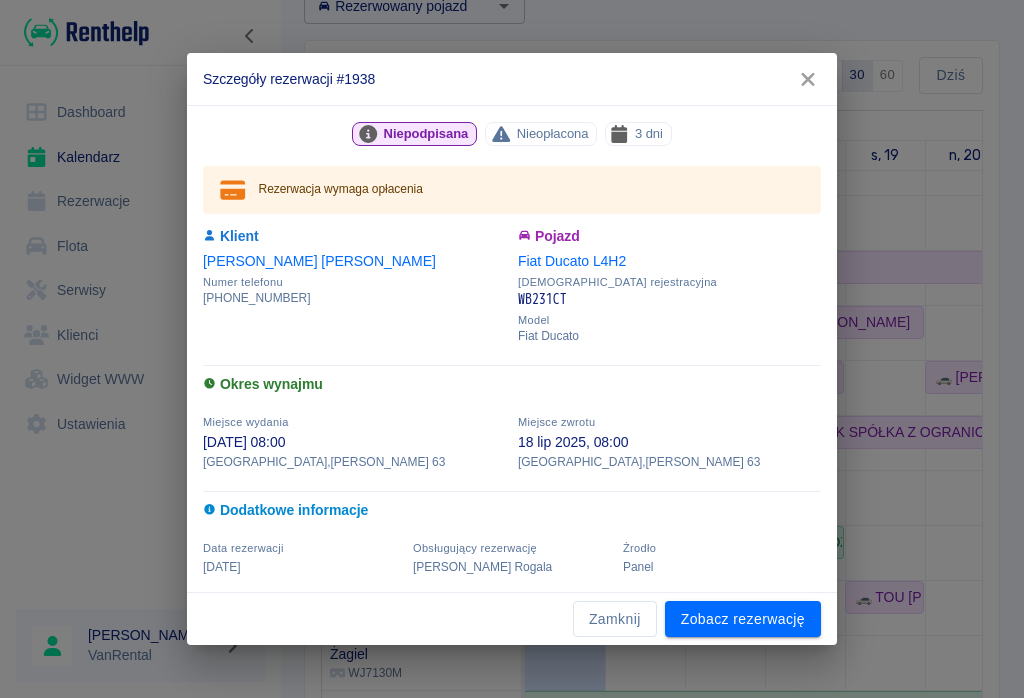 click on "Zobacz rezerwację" at bounding box center [743, 619] 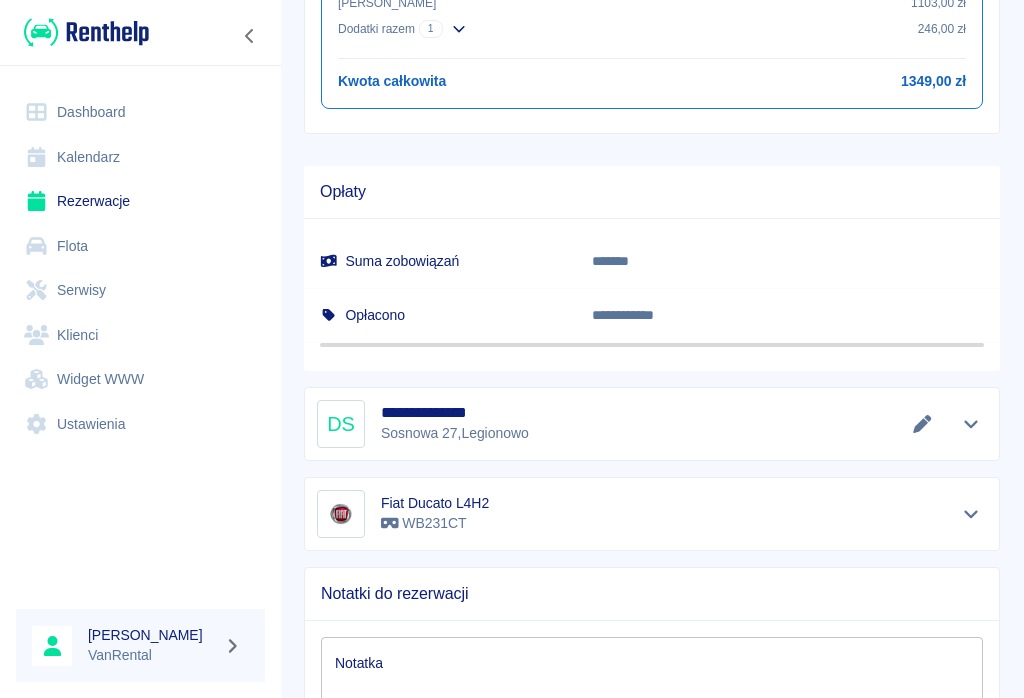 scroll, scrollTop: 893, scrollLeft: 0, axis: vertical 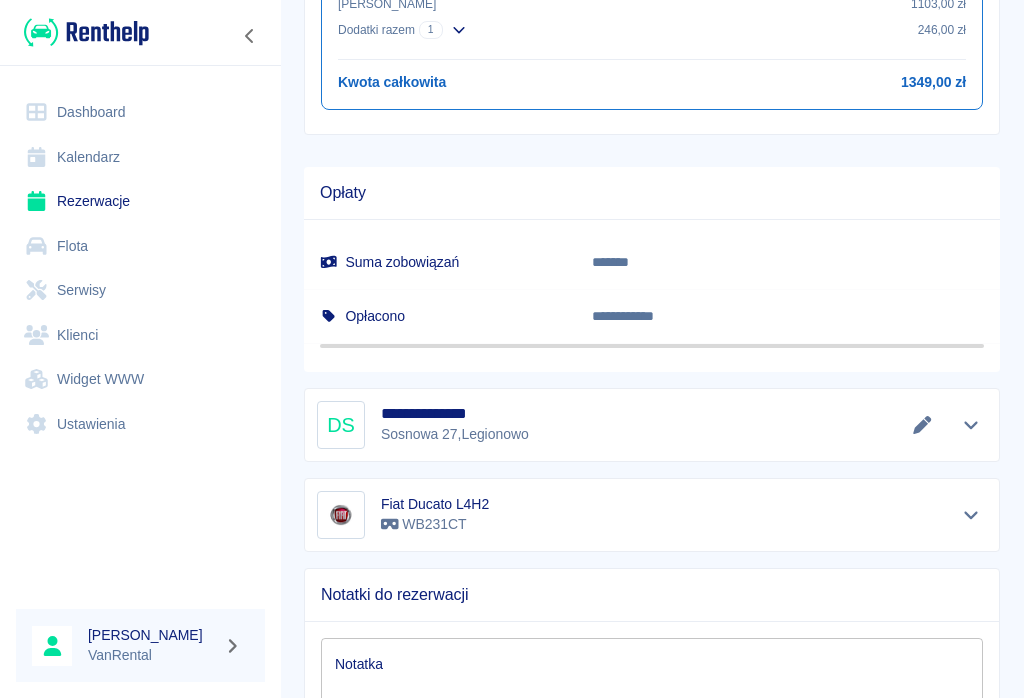 click at bounding box center [922, 425] 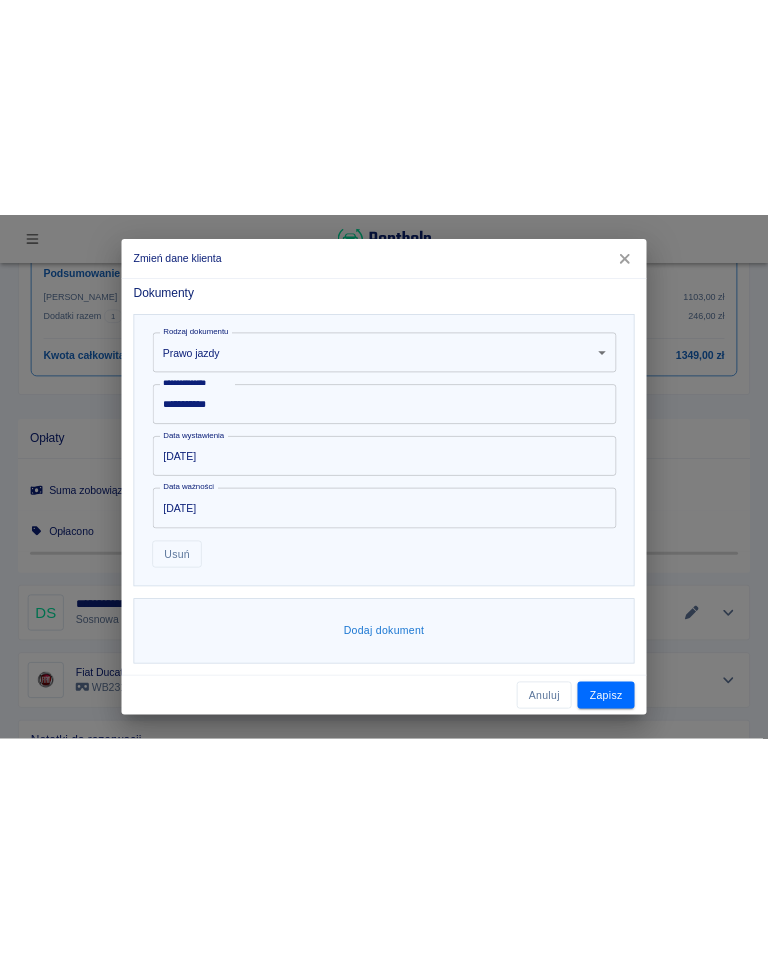 scroll, scrollTop: 445, scrollLeft: 0, axis: vertical 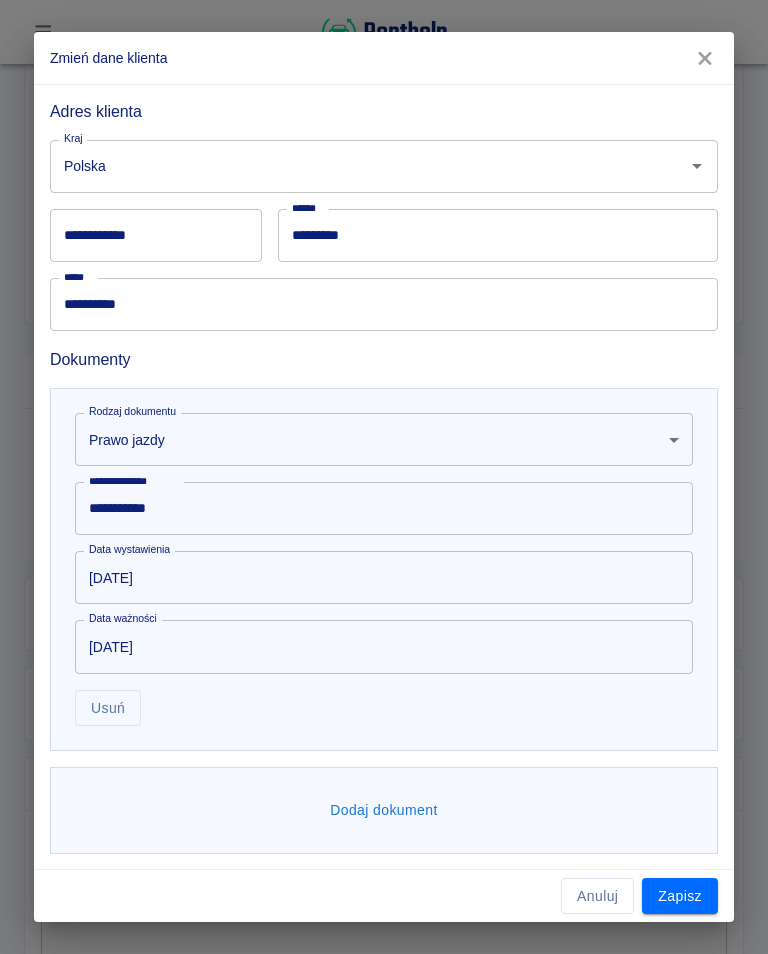 click on "Dodaj dokument" at bounding box center (384, 810) 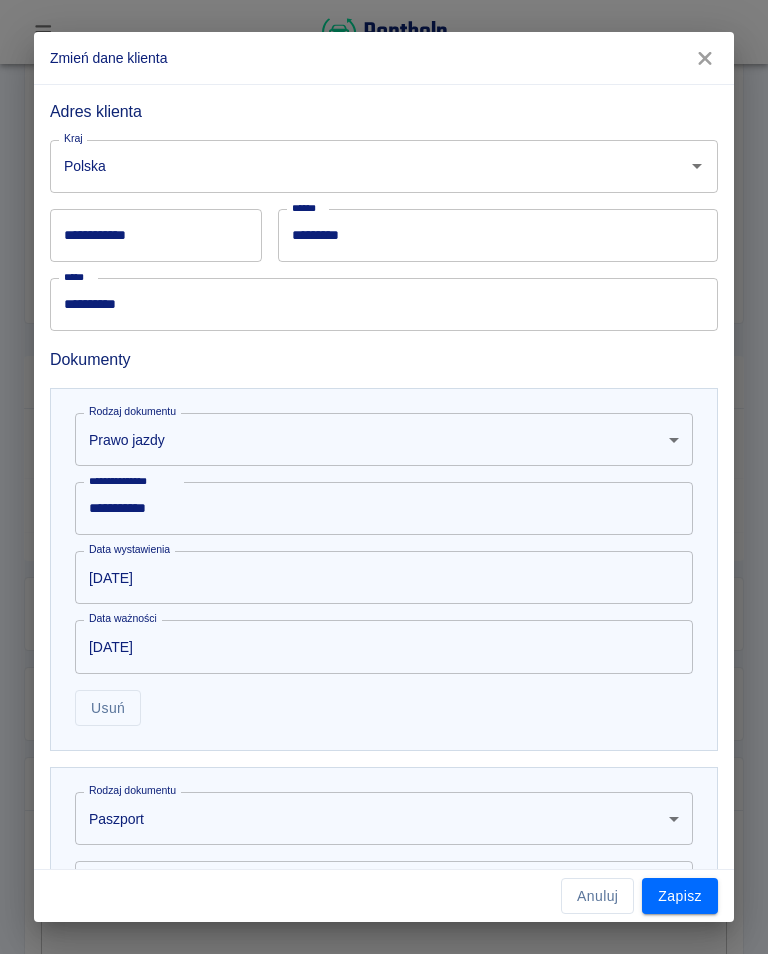 click on "Używamy plików Cookies, by zapewnić Ci najlepsze możliwe doświadczenie. Aby dowiedzieć się więcej, zapoznaj się z naszą Polityką Prywatności.  Polityka Prywatności Rozumiem Rezerwacje Rezerwacja #1938 - Fiat Ducato L4H2 (WB231CT) Wygeneruj umowę Podsumowanie Dokumenty Płatności Dokumentacja zdjęciowa Podstawowe informacje Rezerwacja od [DATE] 08:00 Miejsce wydania [GEOGRAPHIC_DATA] ,  03-516   [GEOGRAPHIC_DATA] ,  [PERSON_NAME] 63 Rezerwacja do [DATE] 08:00 Miejsce odbioru [GEOGRAPHIC_DATA] ,  03-516   [GEOGRAPHIC_DATA] ,  [PERSON_NAME] 63 Szczegóły oferty Kaucja 1000,00 zł Udział własny 5000,00 zł Okres wynajmu 3 dni Status i umowa Status Niepodpisana Numer umowy - Typ umowy - Żrodło Panel Tworzący rezerwację [PERSON_NAME] Obsługujący rezerwację [PERSON_NAME] Zmień osobę Podsumowanie Kwota wynajmu 1103,00 zł Dodatki razem 1 246,00 zł Wyjazd za granicę RP Jednorazowo Dodatek pojedynczy 1  ×  246,00 zł =  246,00 zł Kwota całkowita 1349,00 zł Opłaty Suma zobowiązań ******* Opłacono DS" at bounding box center (384, 477) 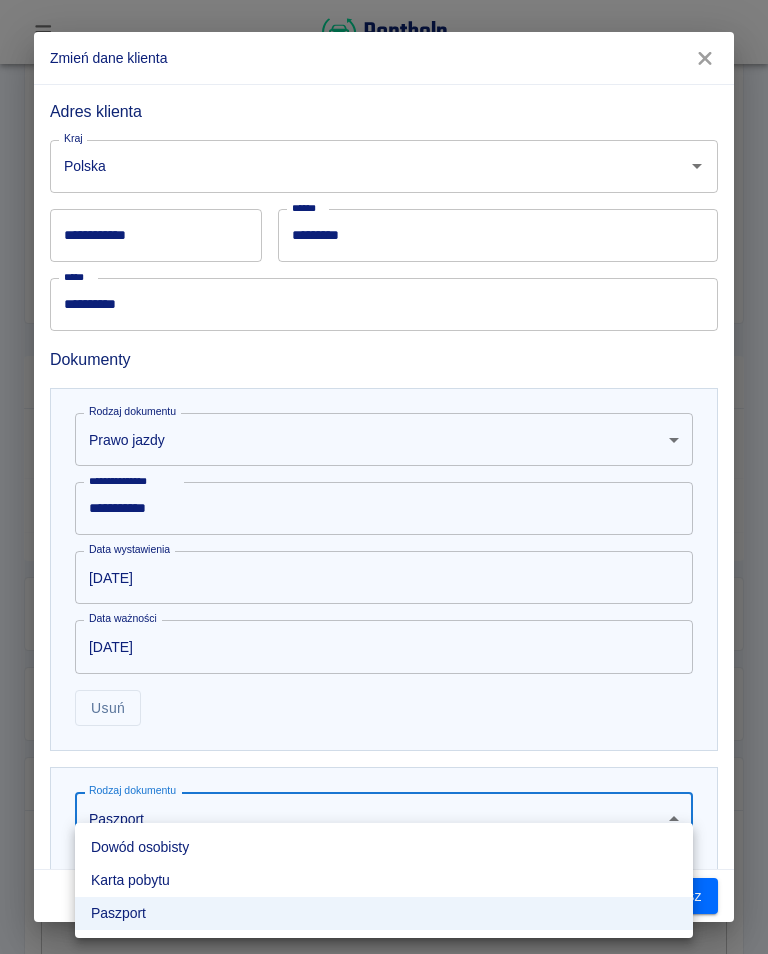 click on "Dowód osobisty" at bounding box center [384, 847] 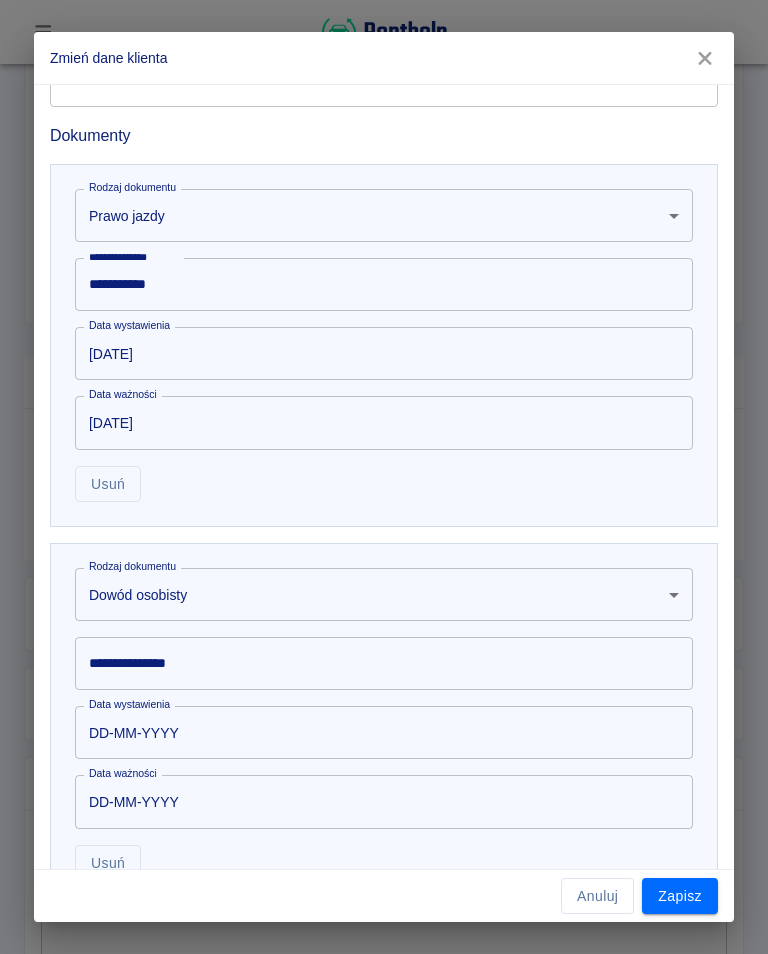 scroll, scrollTop: 691, scrollLeft: 0, axis: vertical 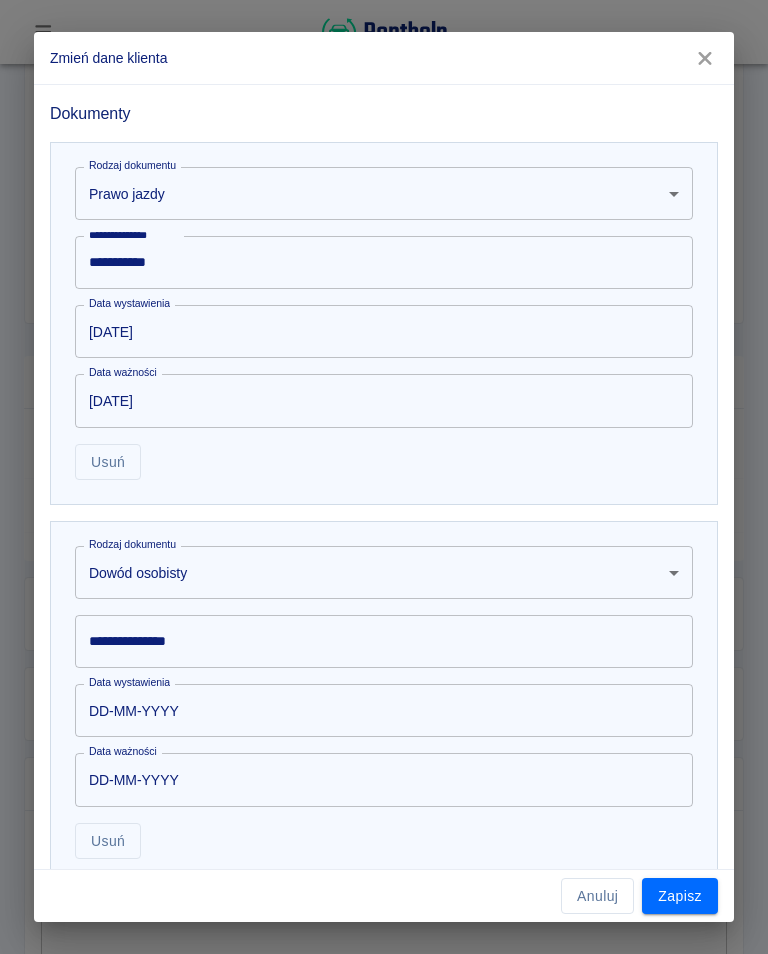 click on "**********" at bounding box center [384, 641] 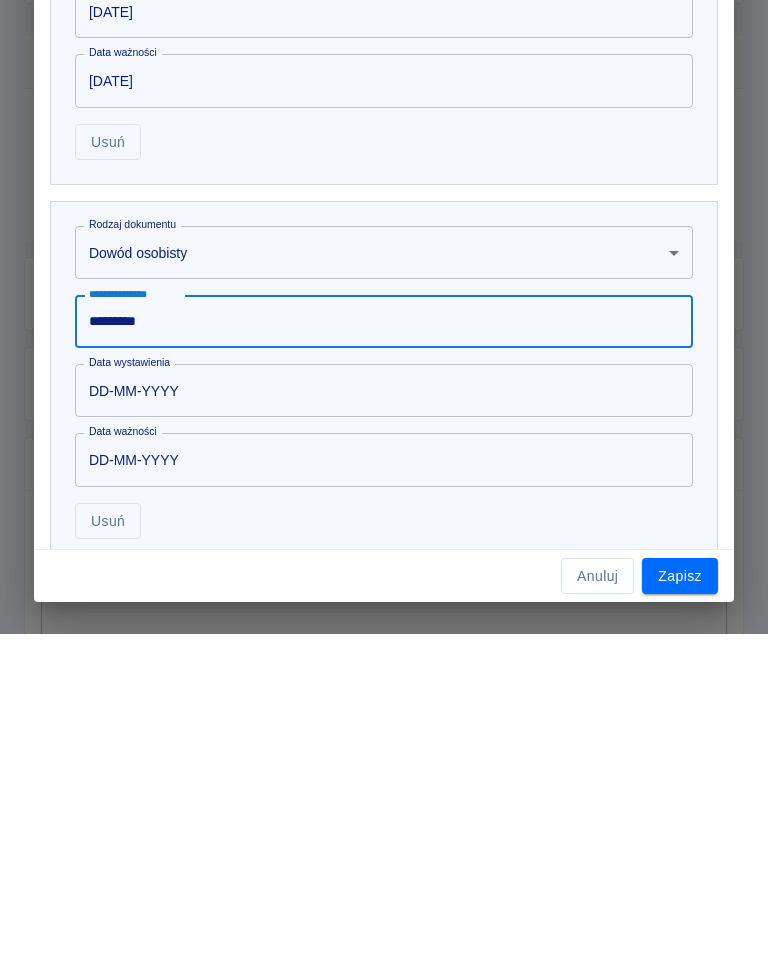 type on "*********" 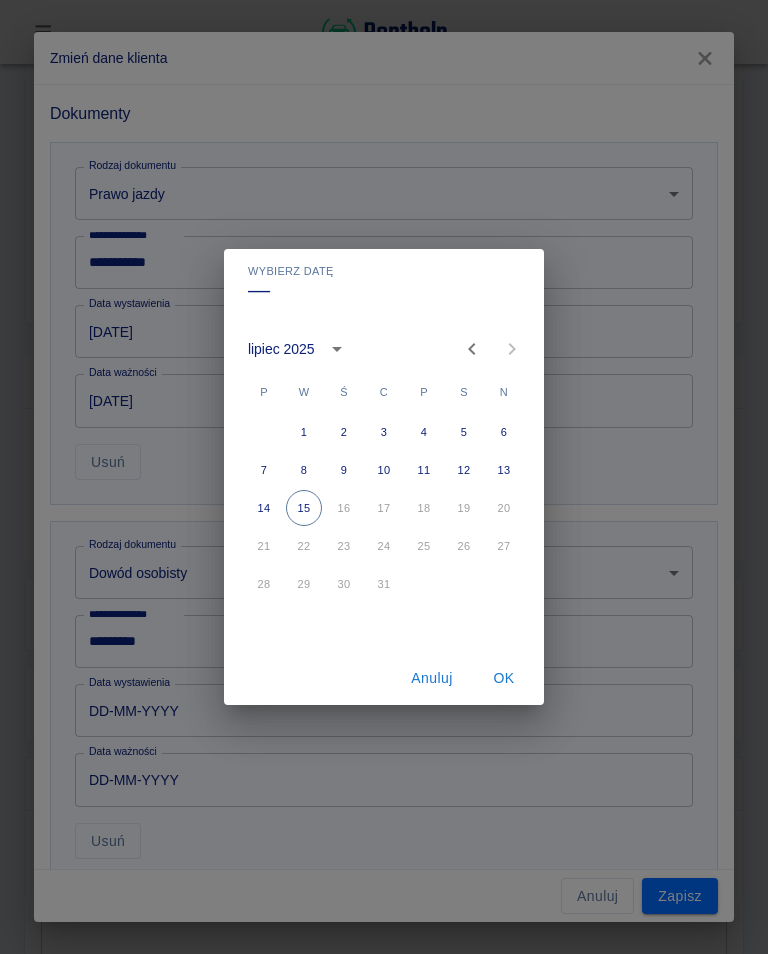 click 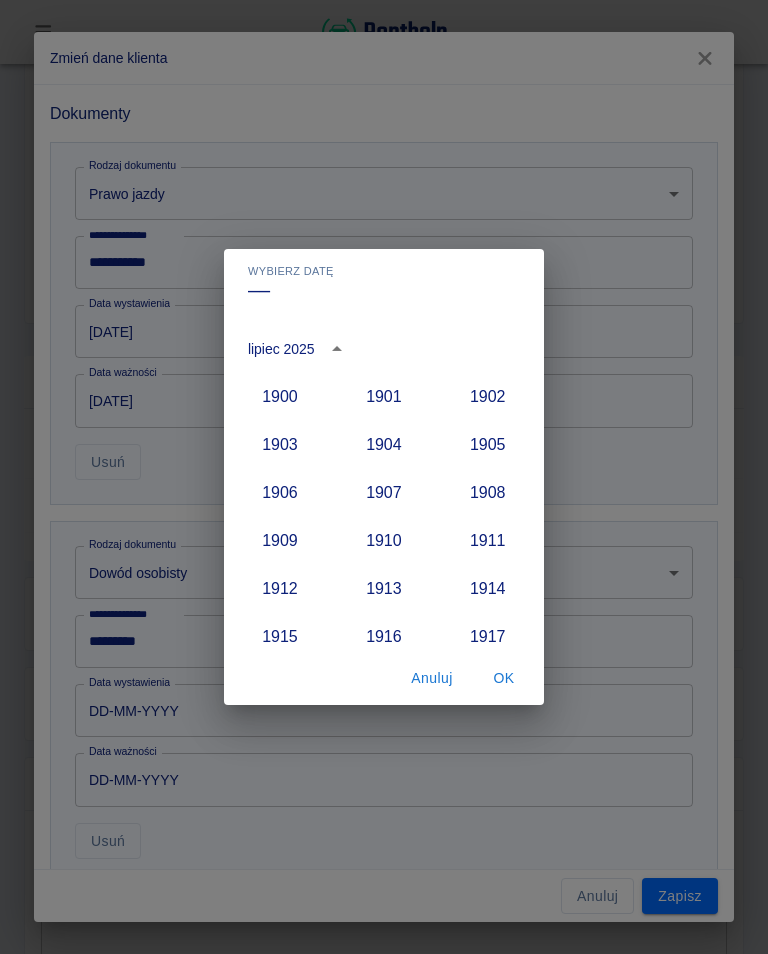 scroll, scrollTop: 1852, scrollLeft: 0, axis: vertical 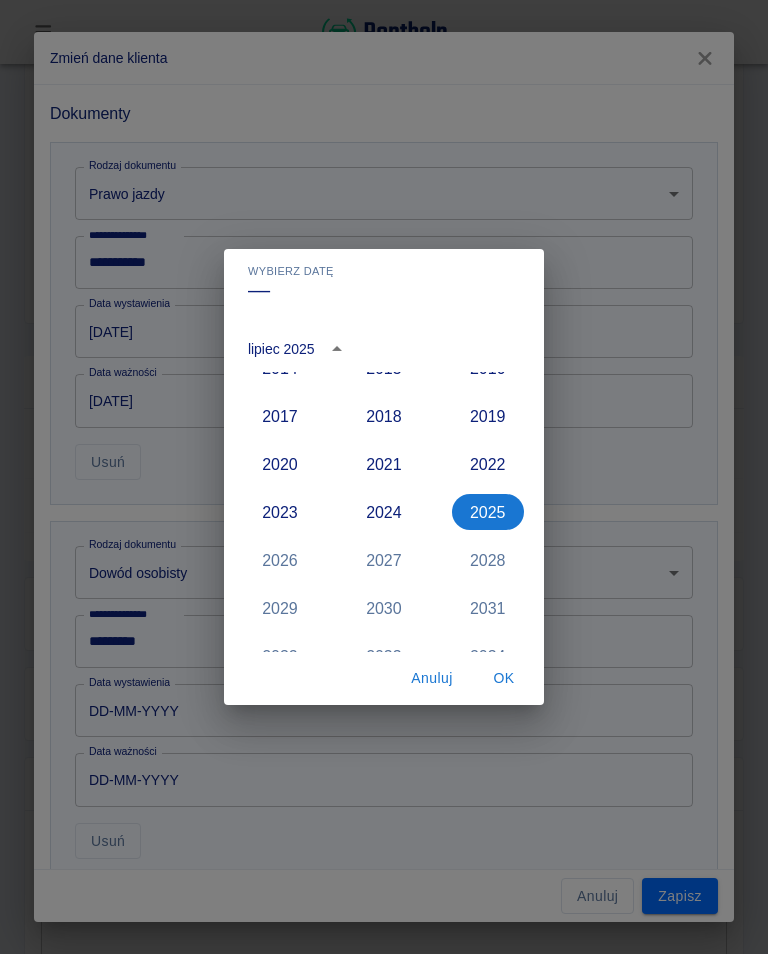 click on "2022" at bounding box center (488, 464) 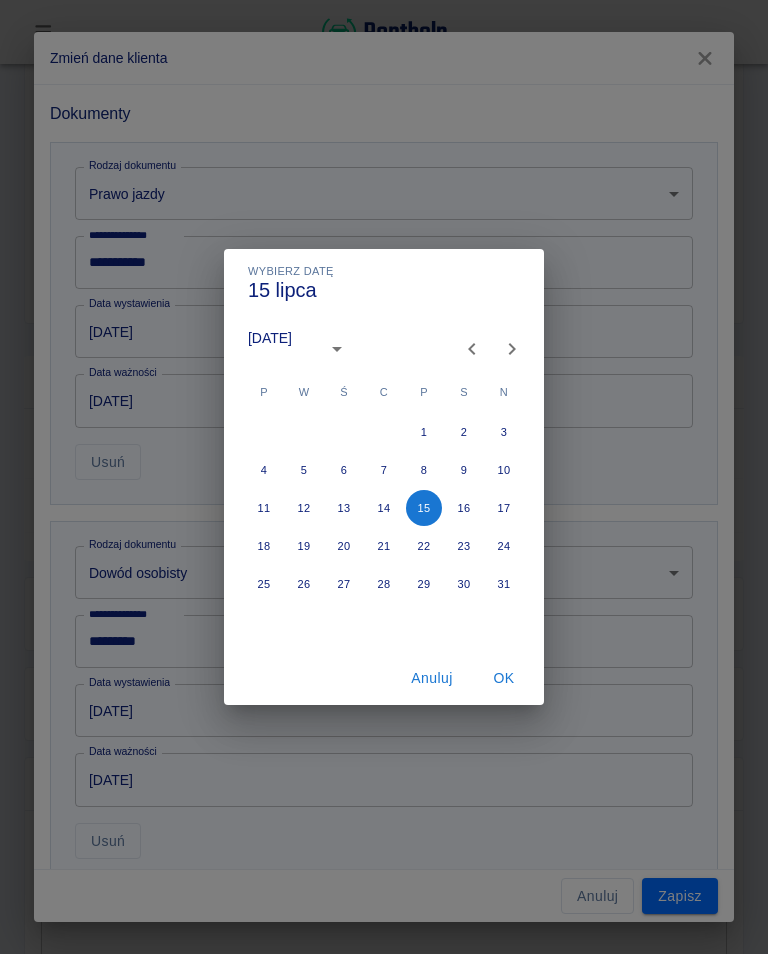 type on "[DATE]" 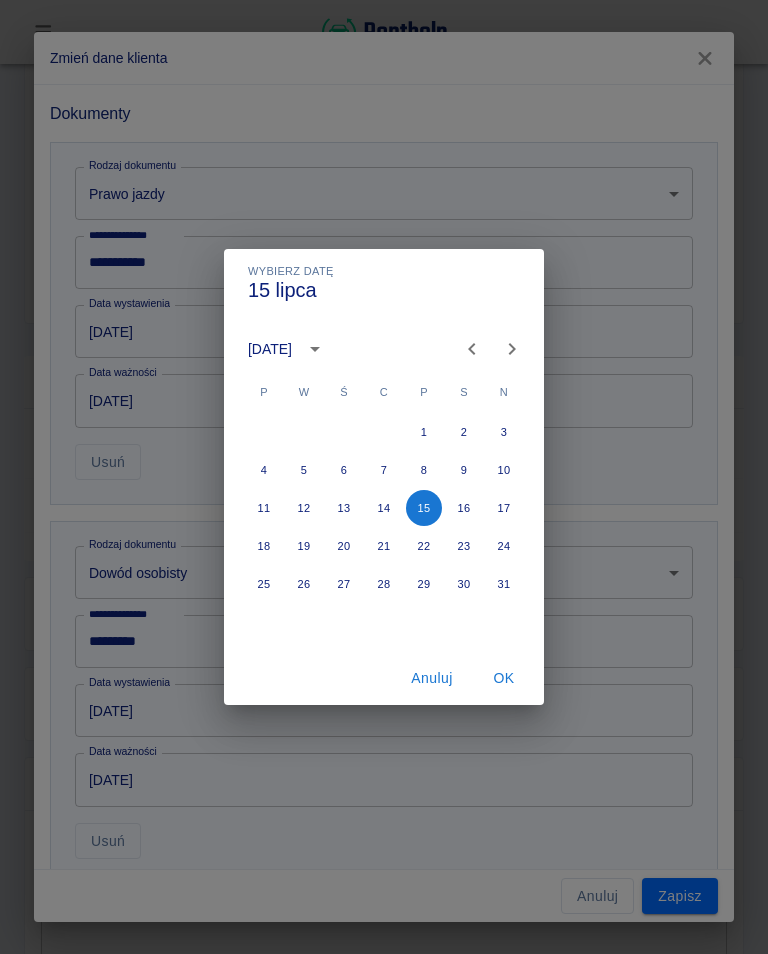 click 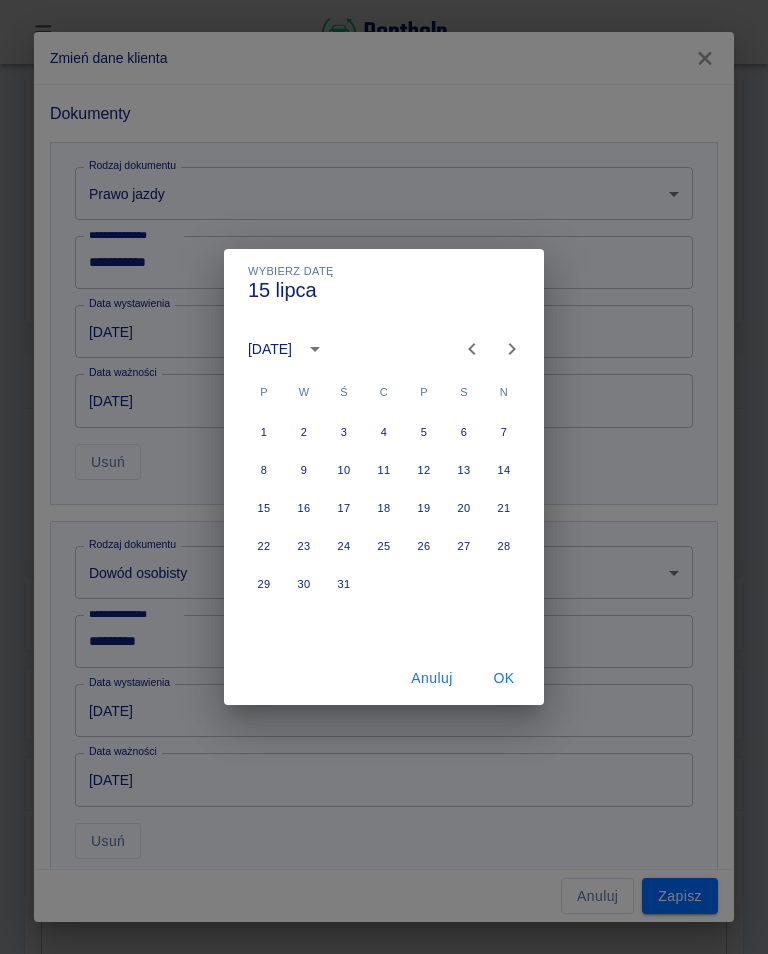 click 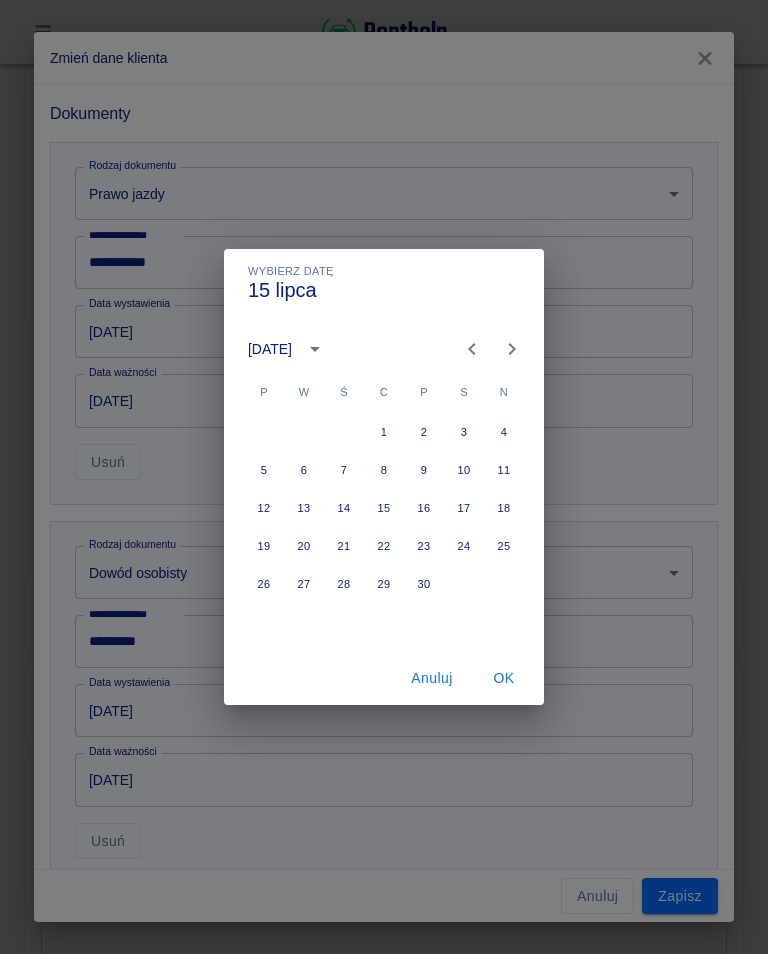 click at bounding box center (512, 349) 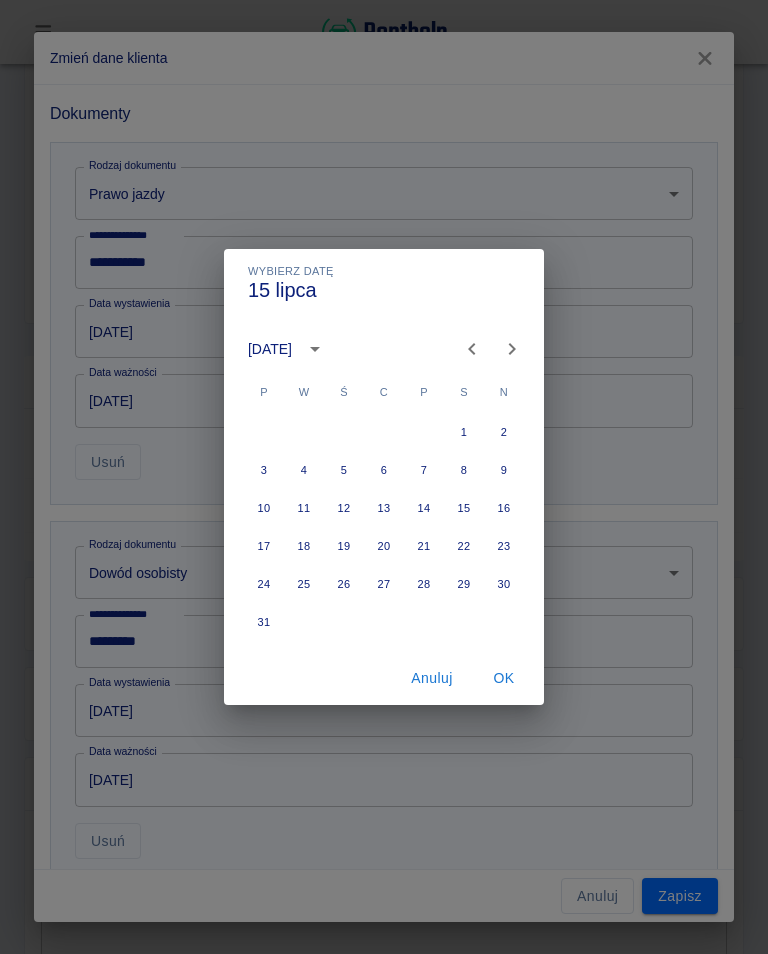 click 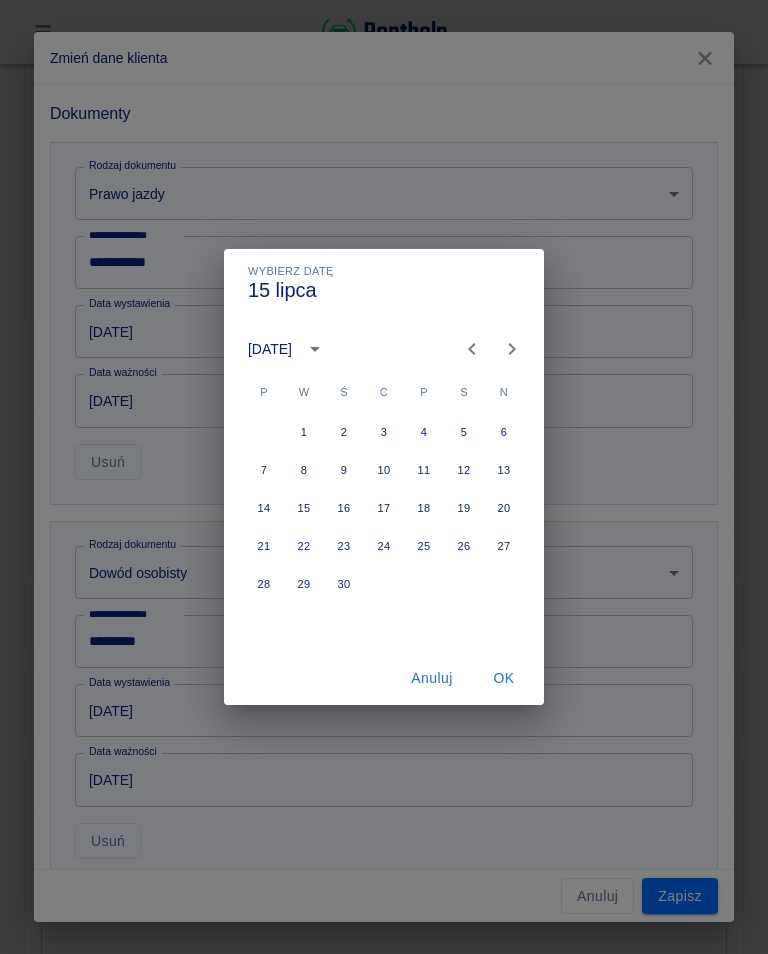 click at bounding box center [512, 349] 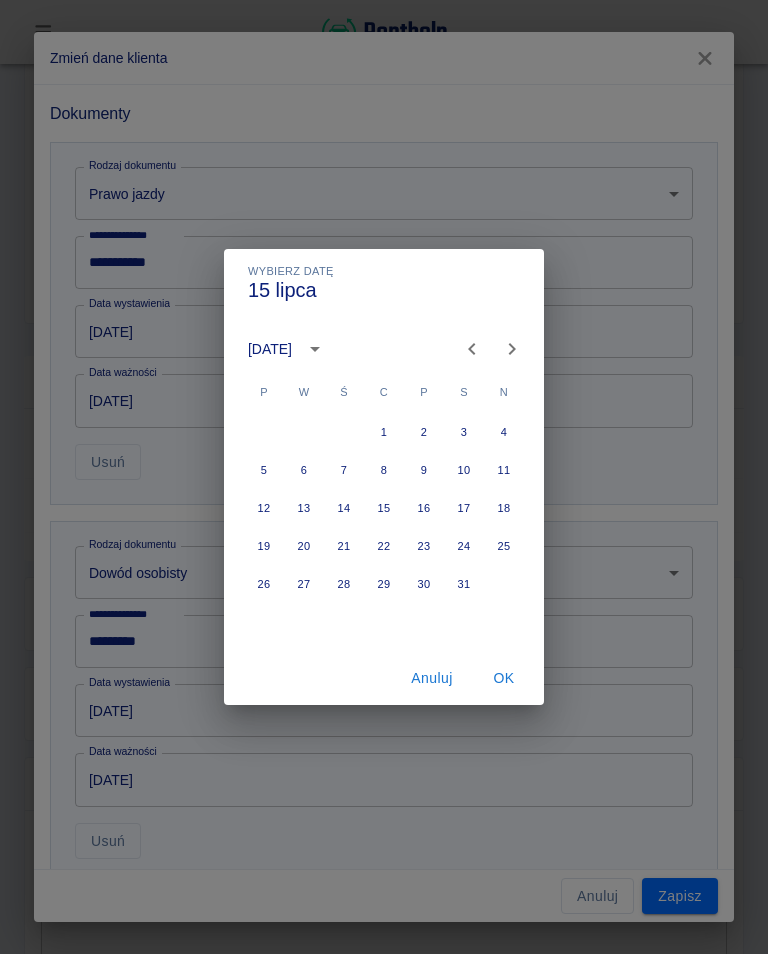 click 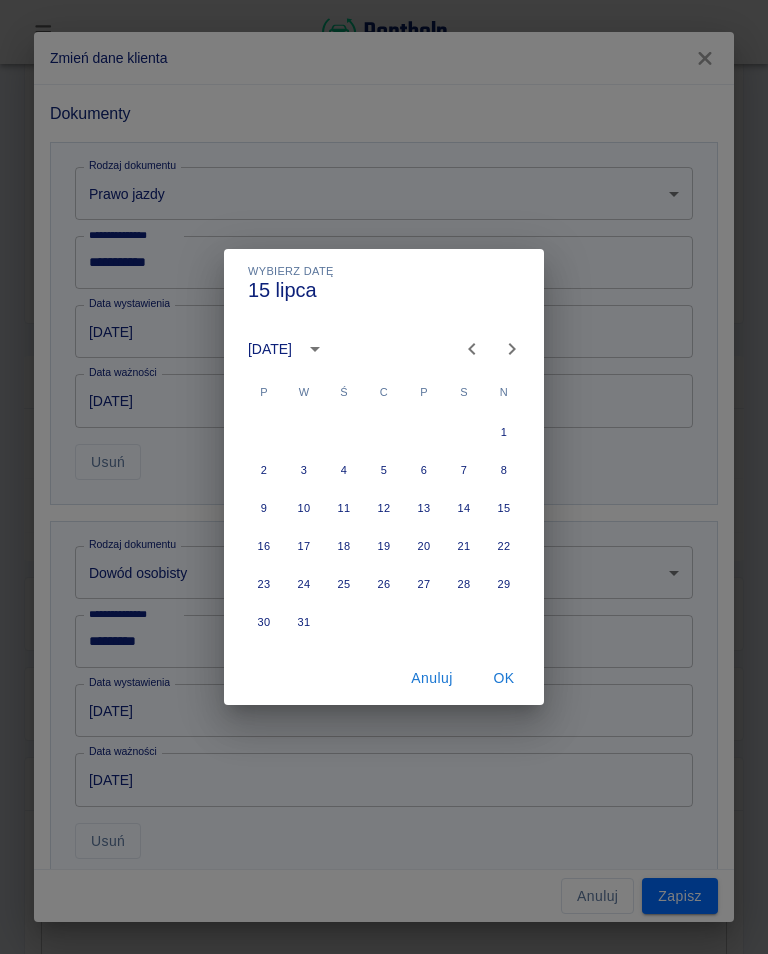 click 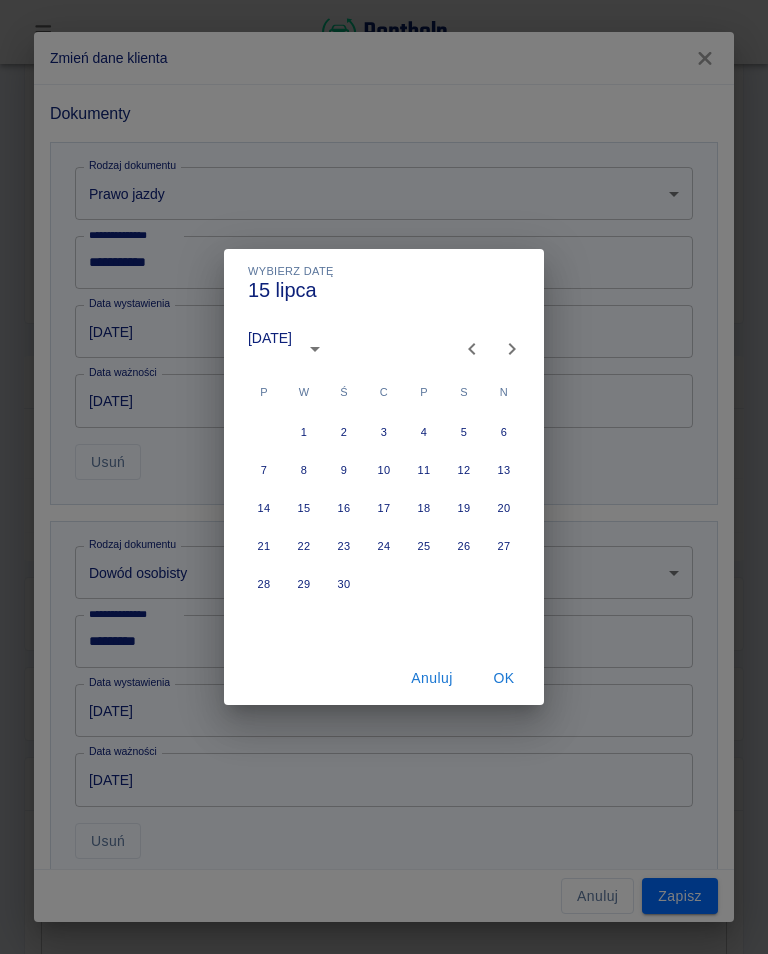 click 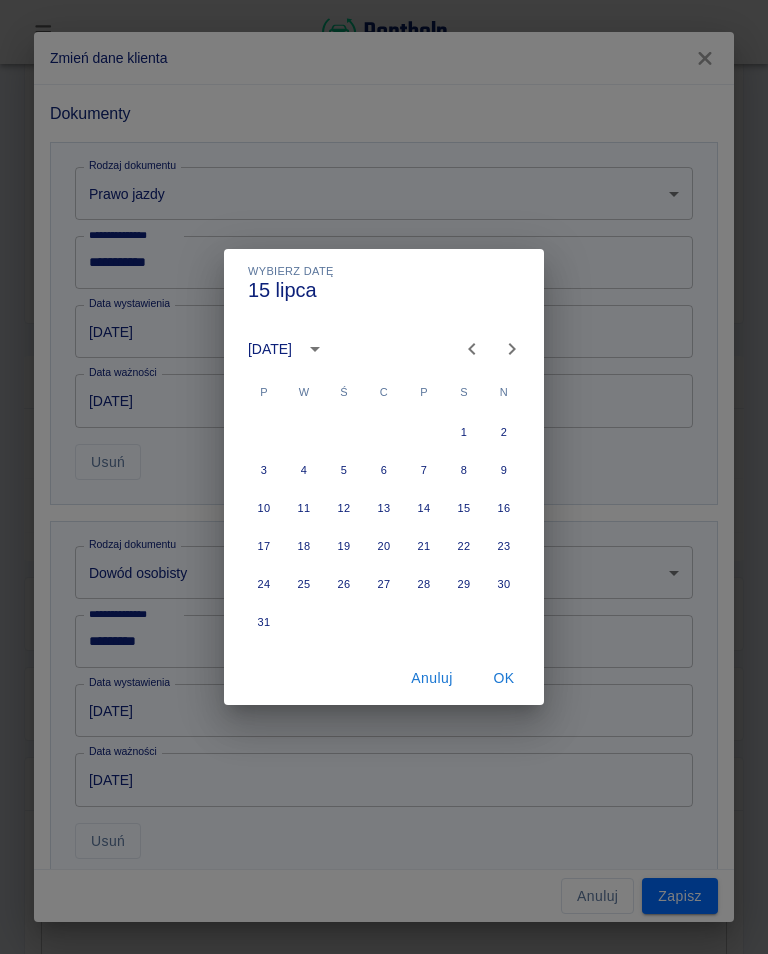 click 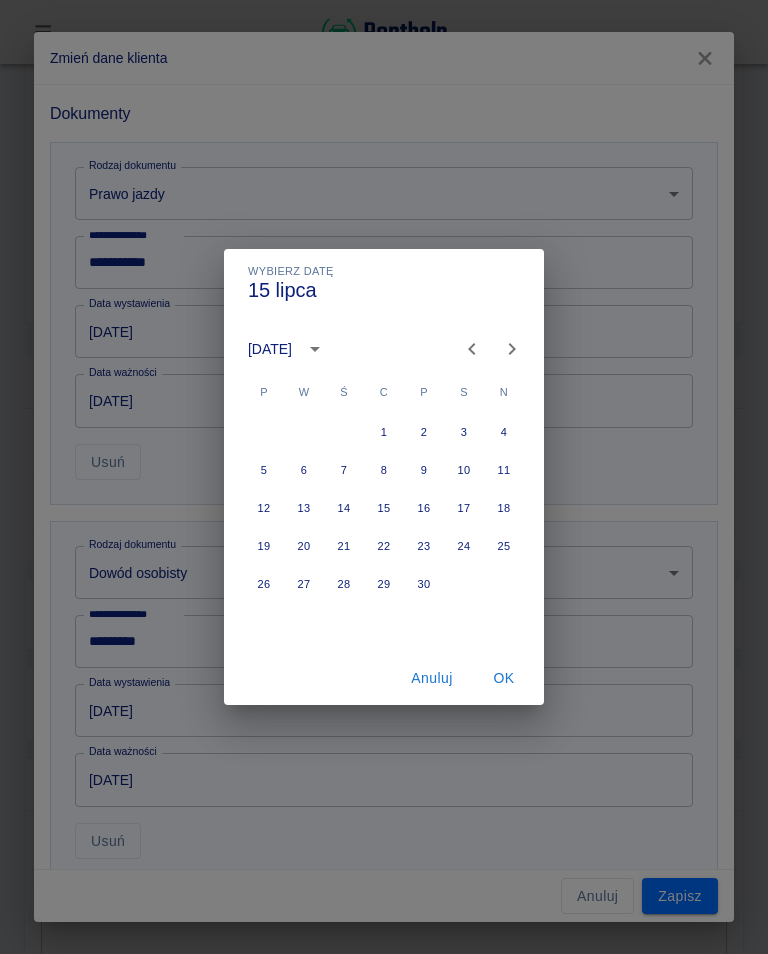 click 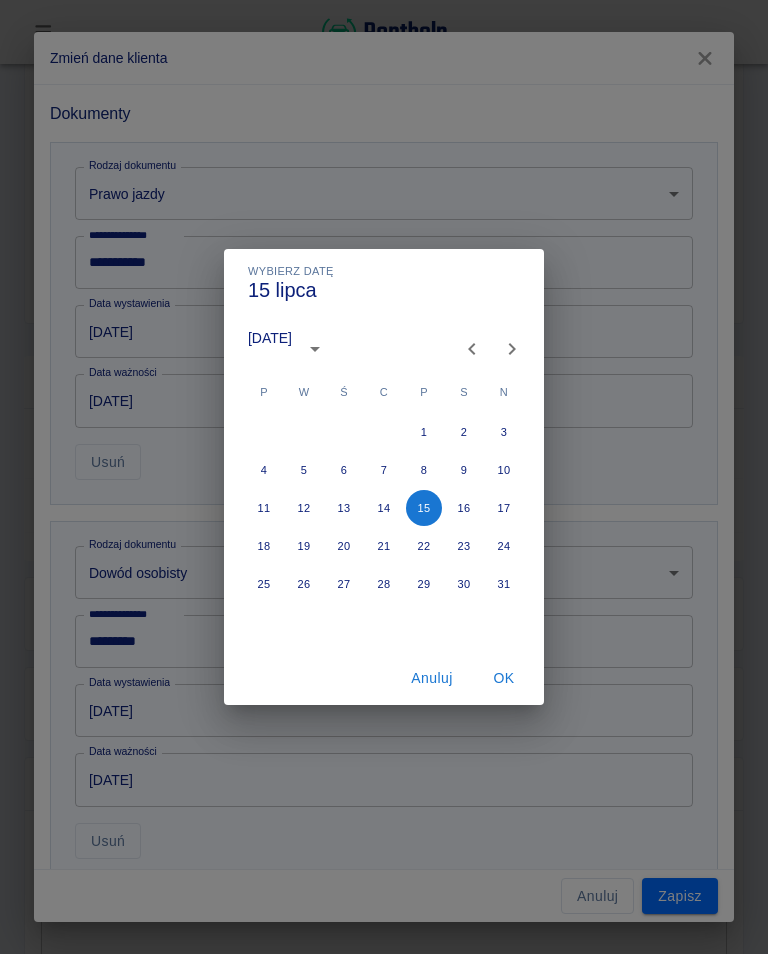 click 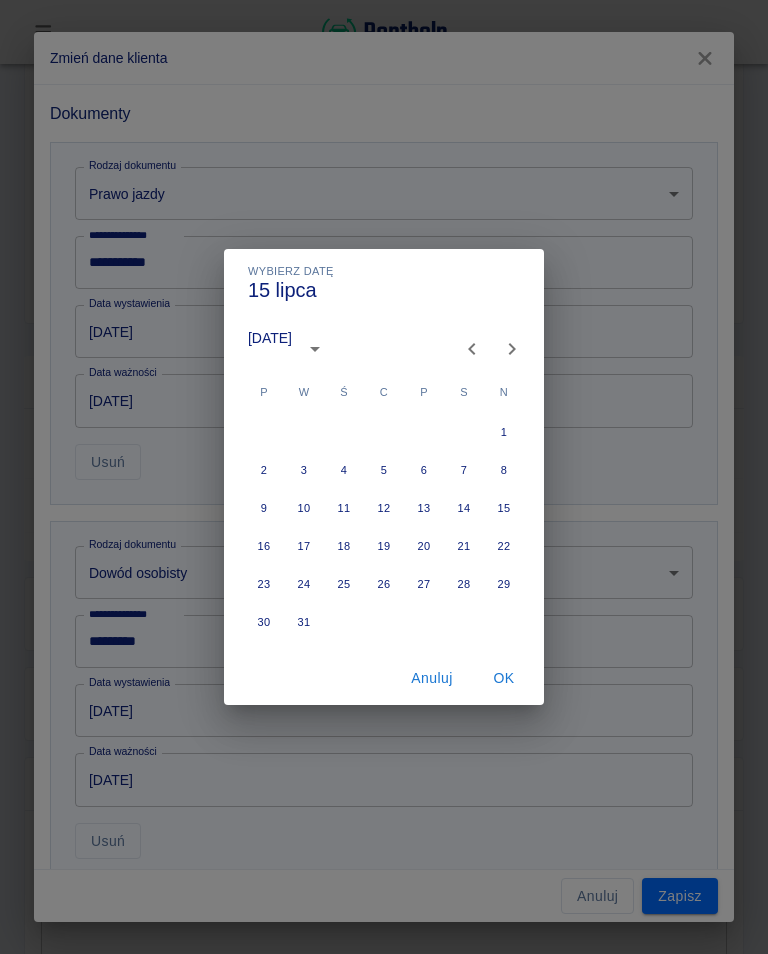 click 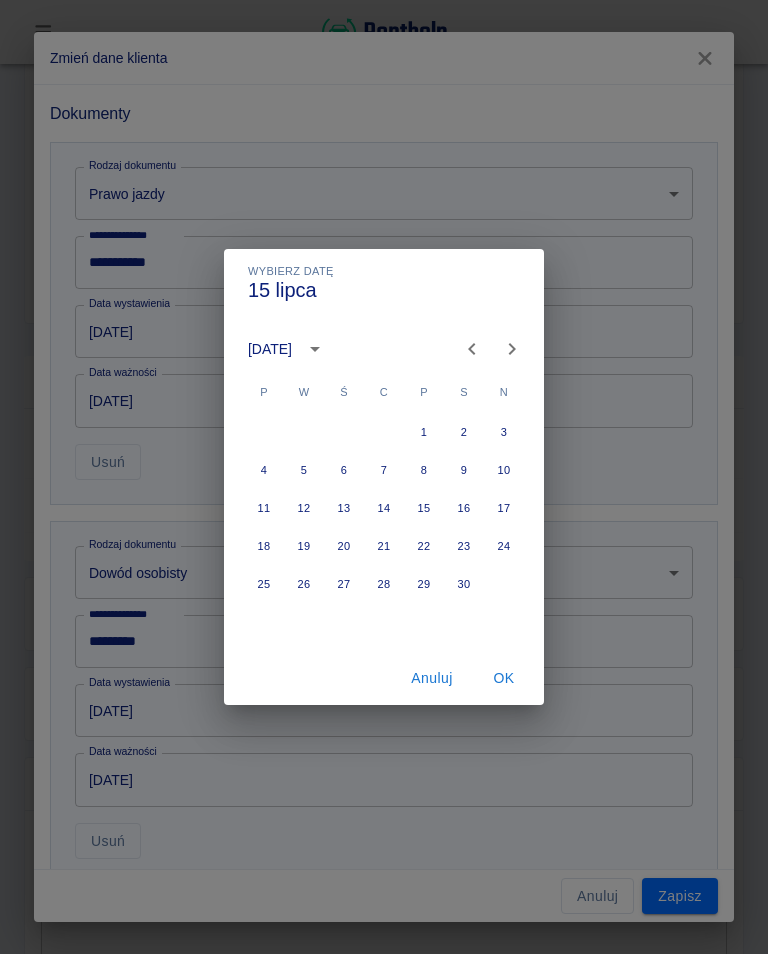 click 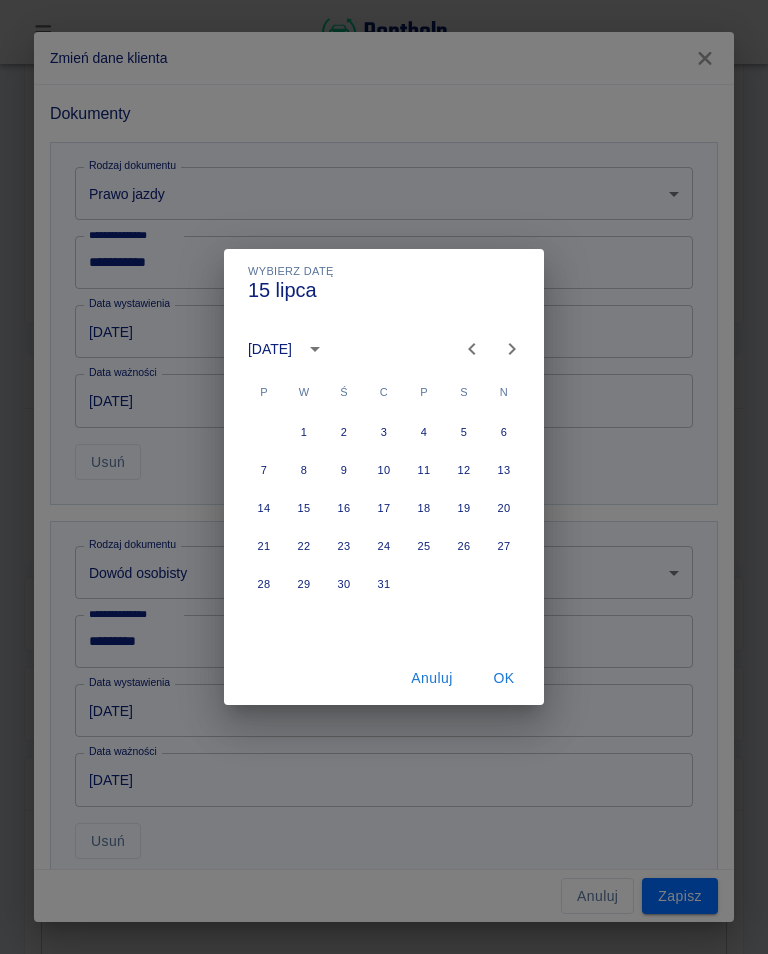 click 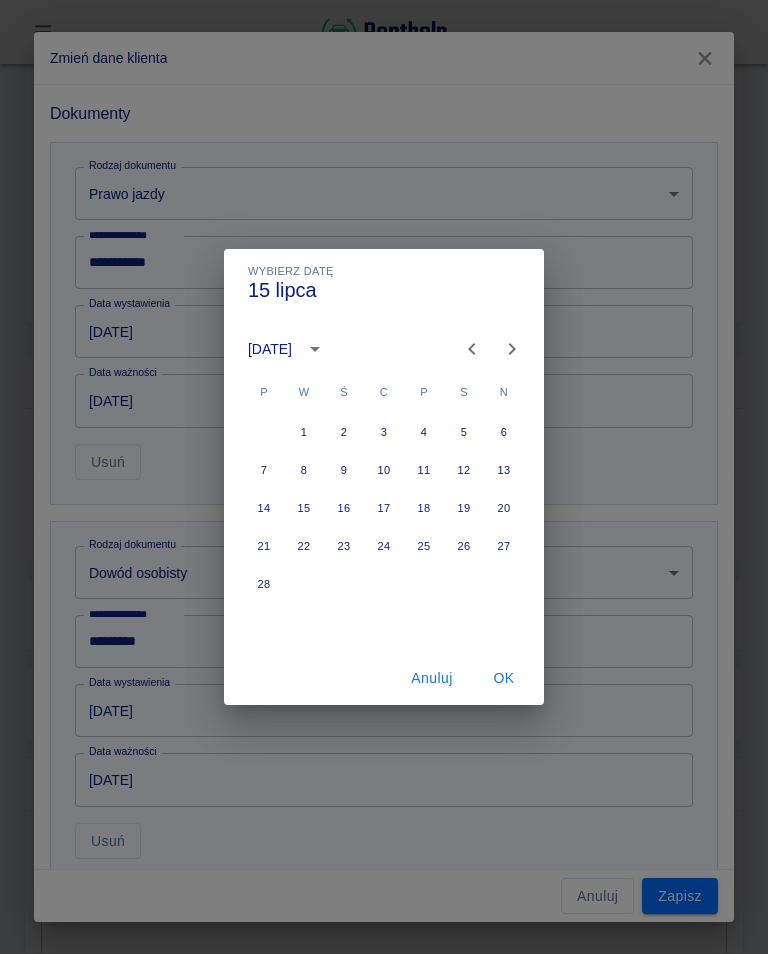 click 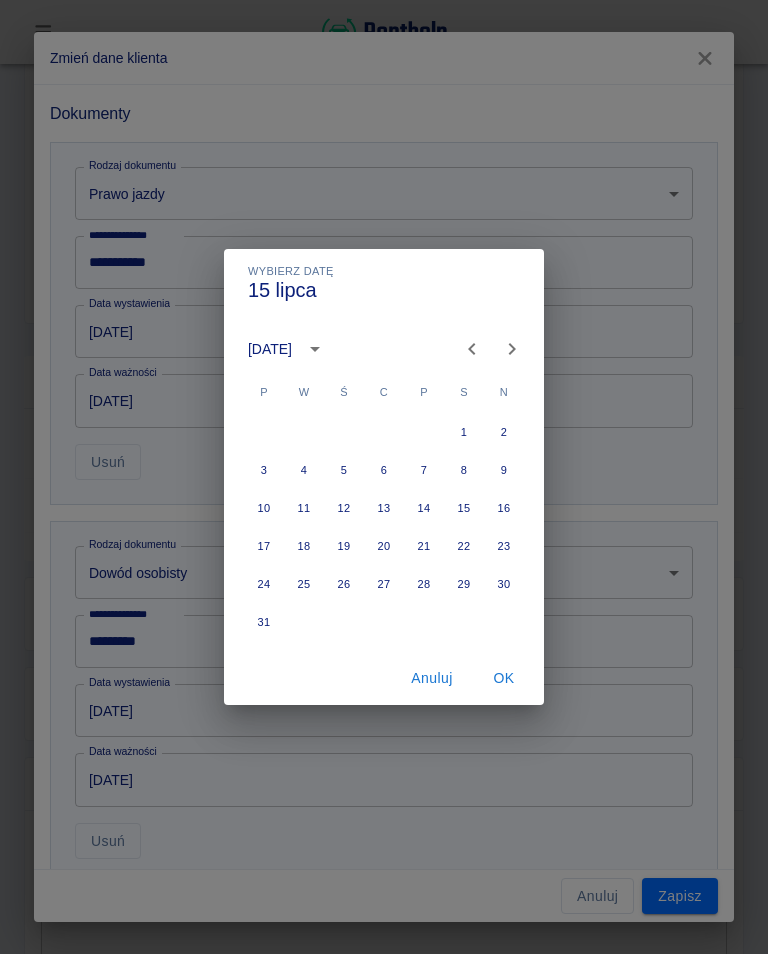 click on "17" at bounding box center [264, 546] 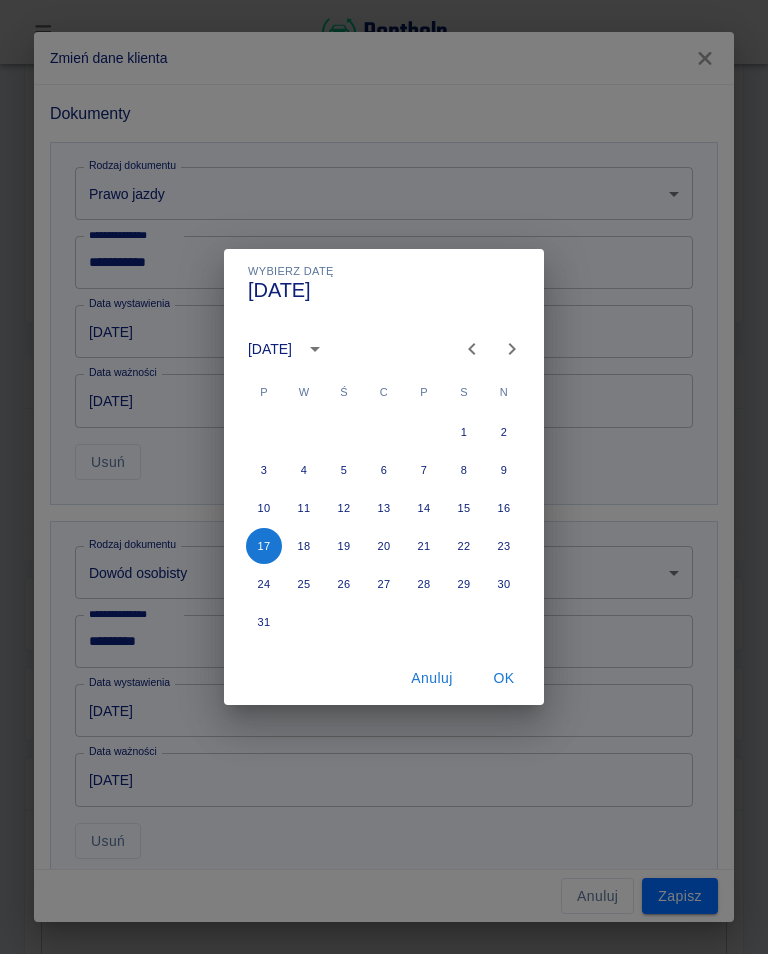 type on "[DATE]" 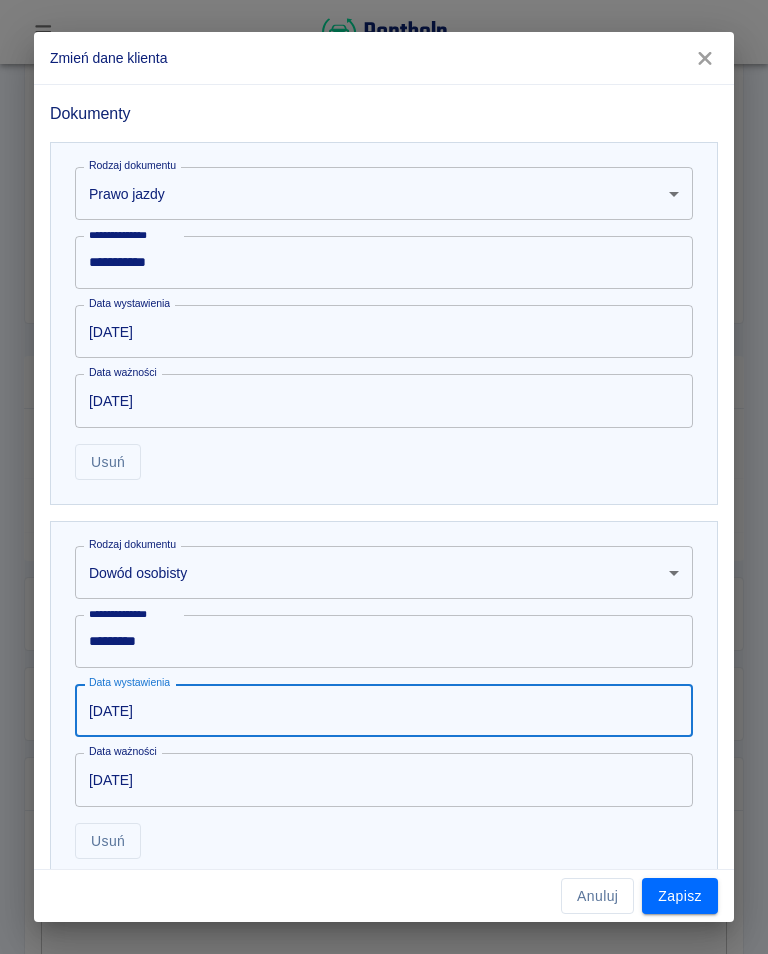click on "Zapisz" at bounding box center (680, 896) 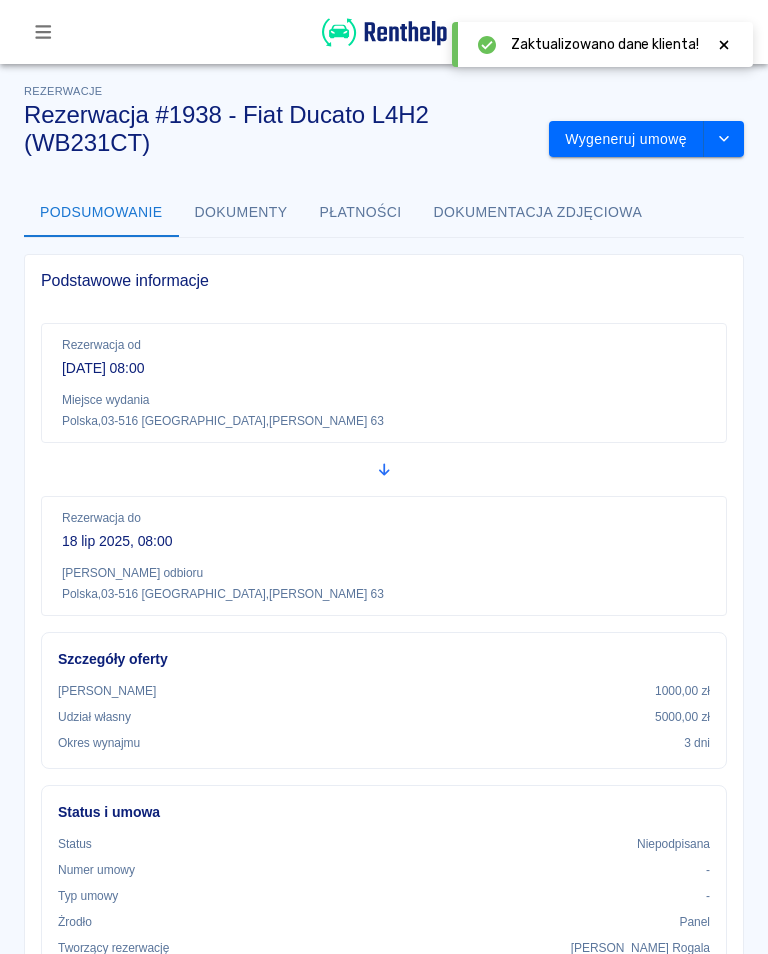 scroll, scrollTop: 0, scrollLeft: 0, axis: both 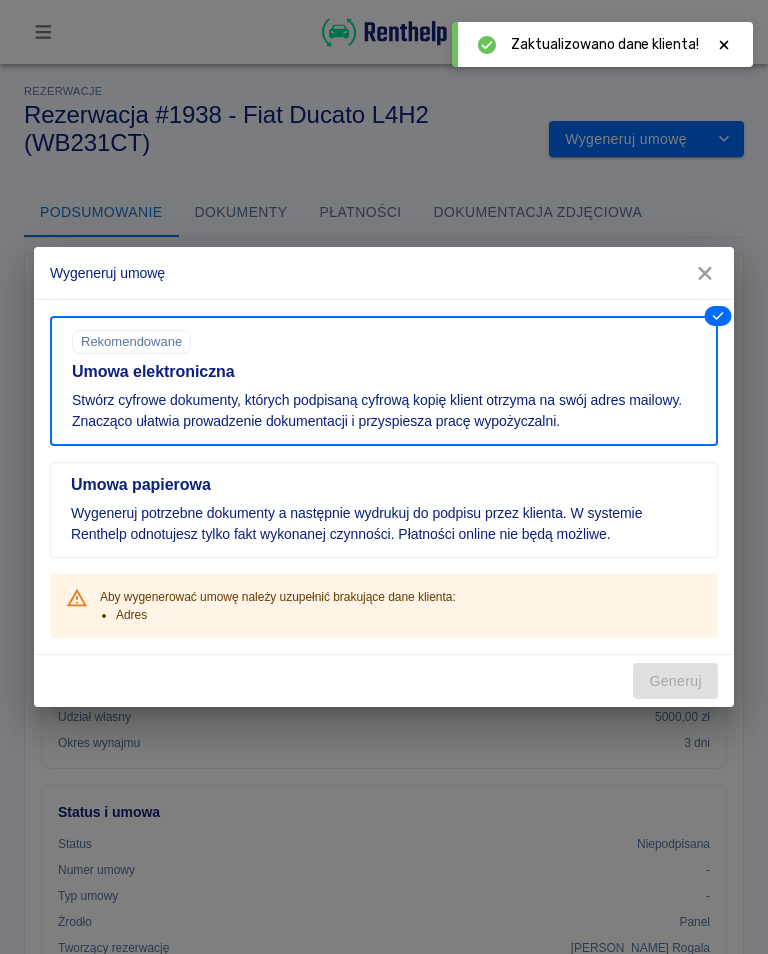 click 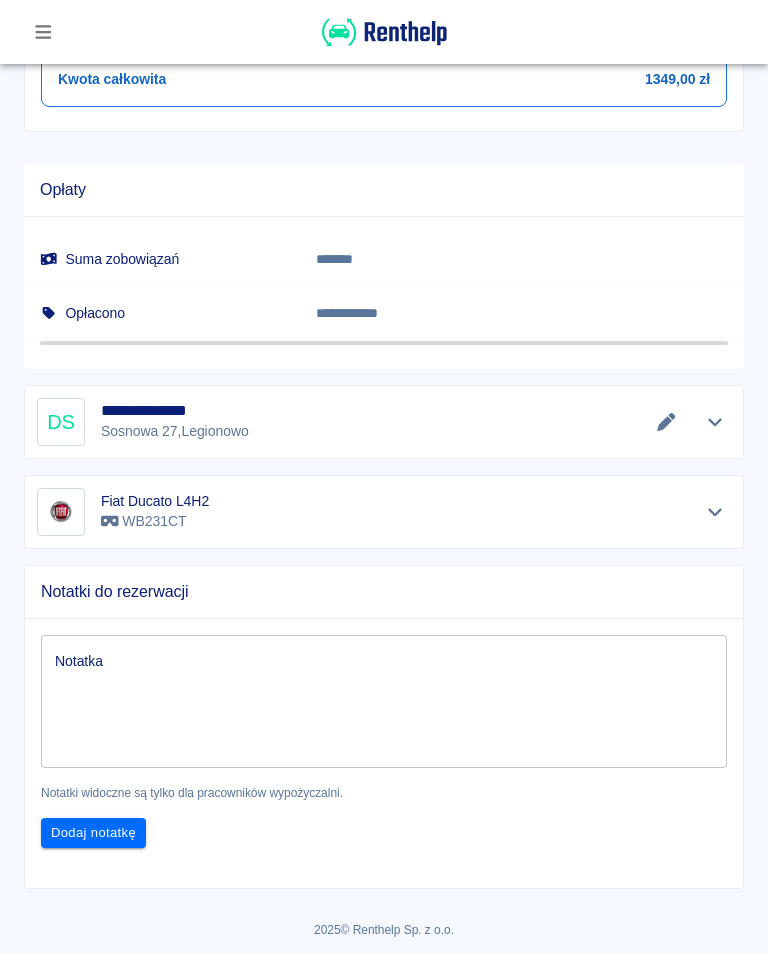 scroll, scrollTop: 1084, scrollLeft: 0, axis: vertical 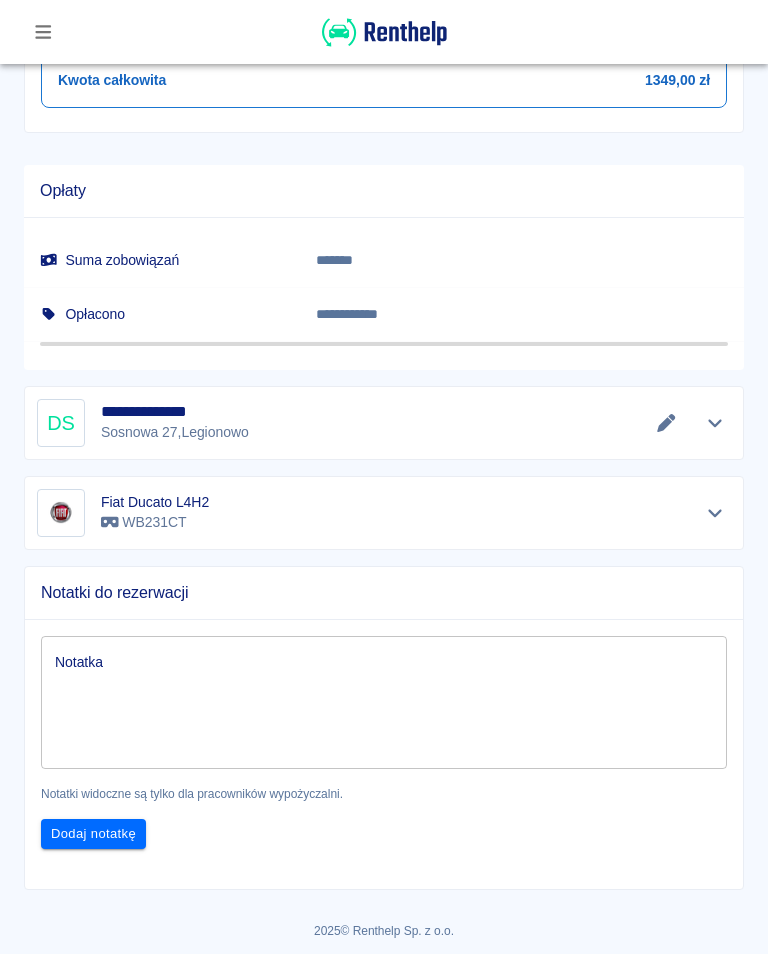 click 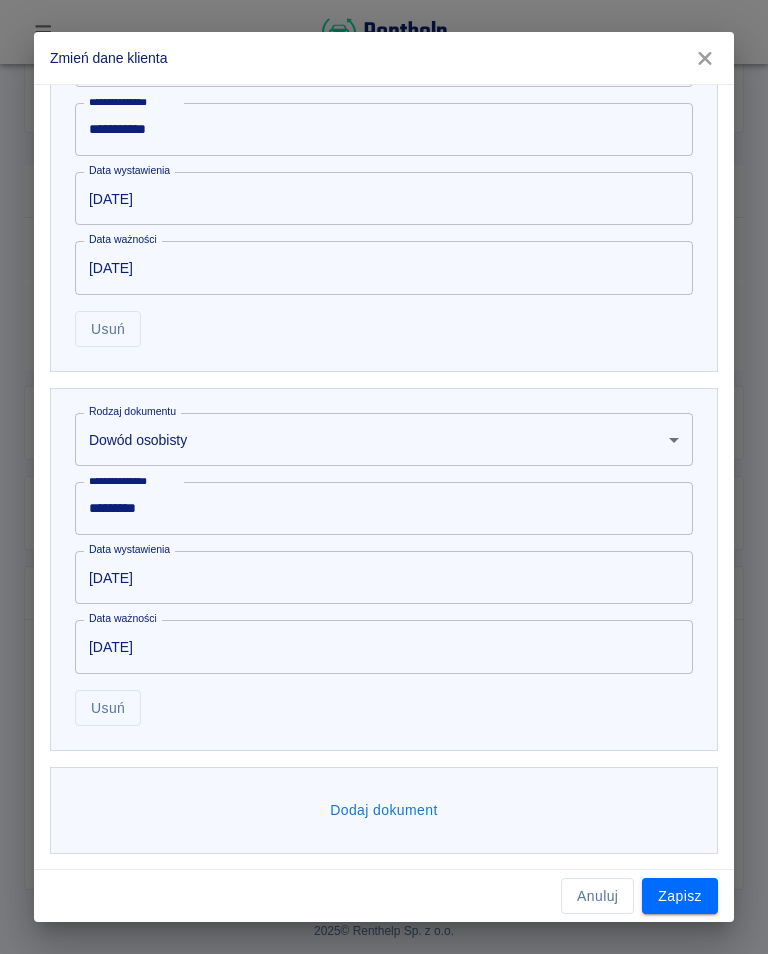 scroll, scrollTop: 823, scrollLeft: 0, axis: vertical 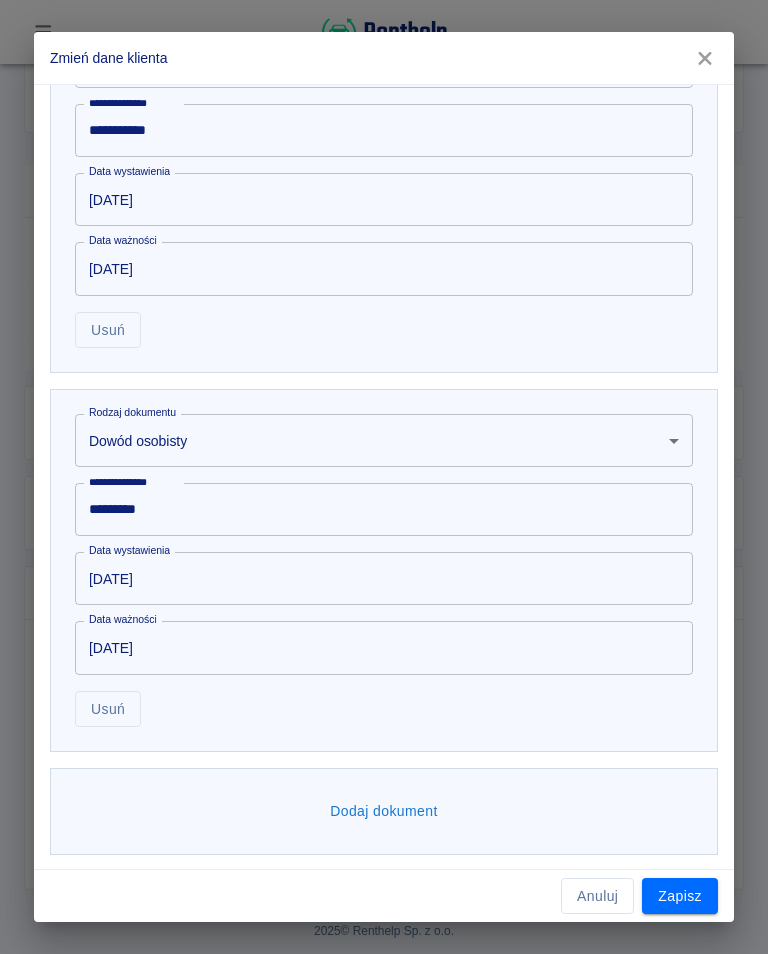 click on "Zapisz" at bounding box center (680, 896) 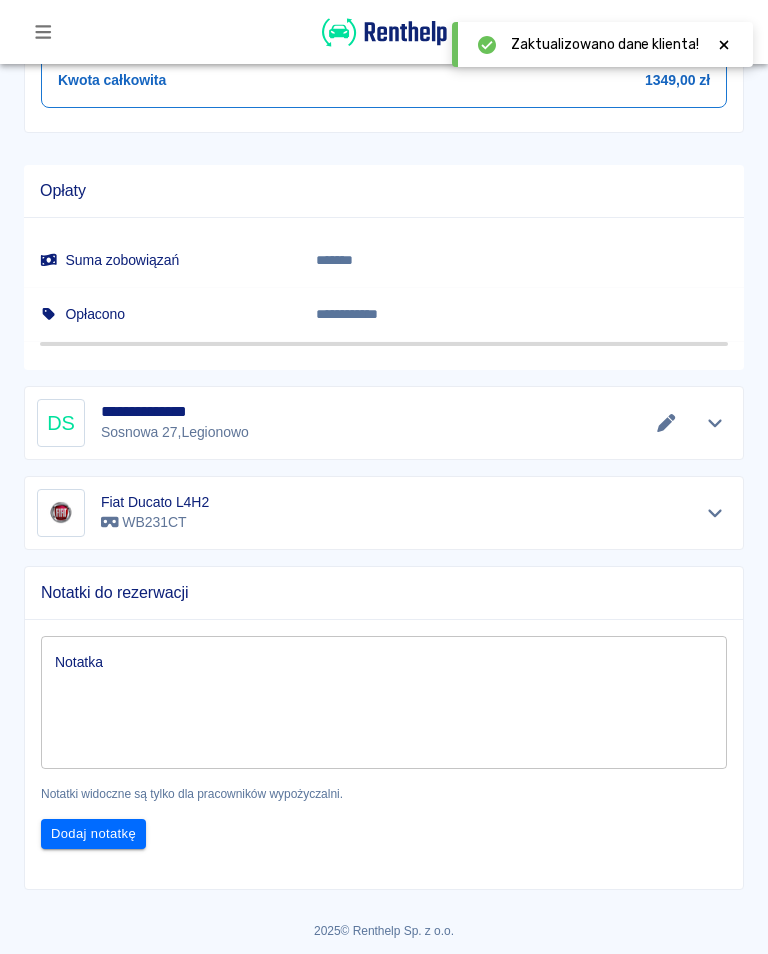 click 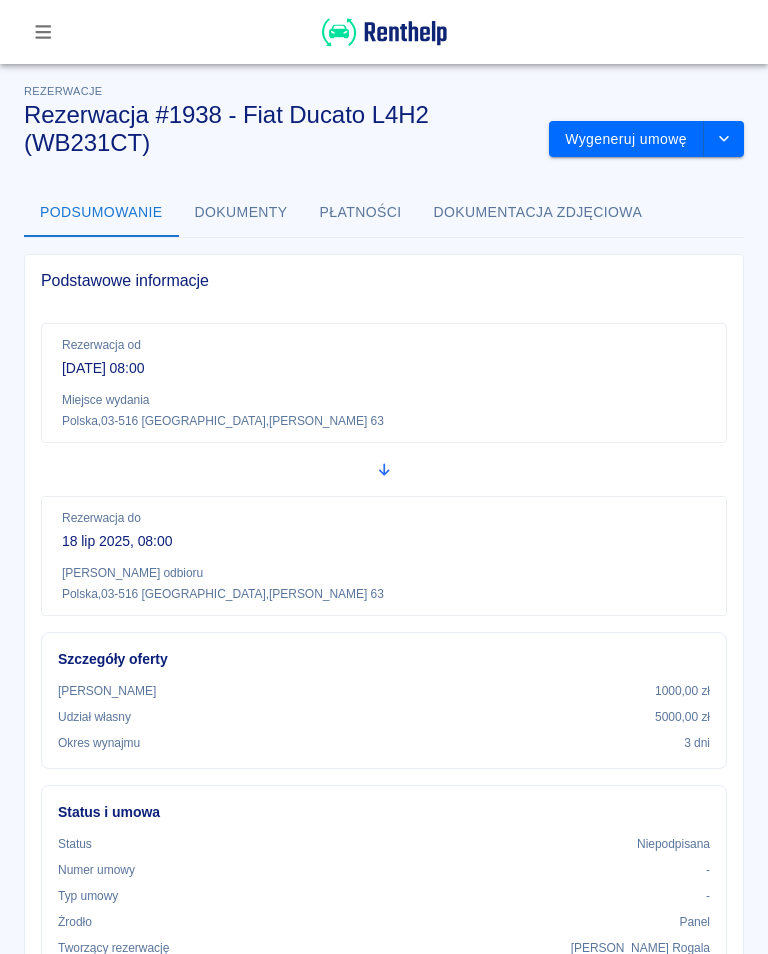 scroll, scrollTop: 0, scrollLeft: 0, axis: both 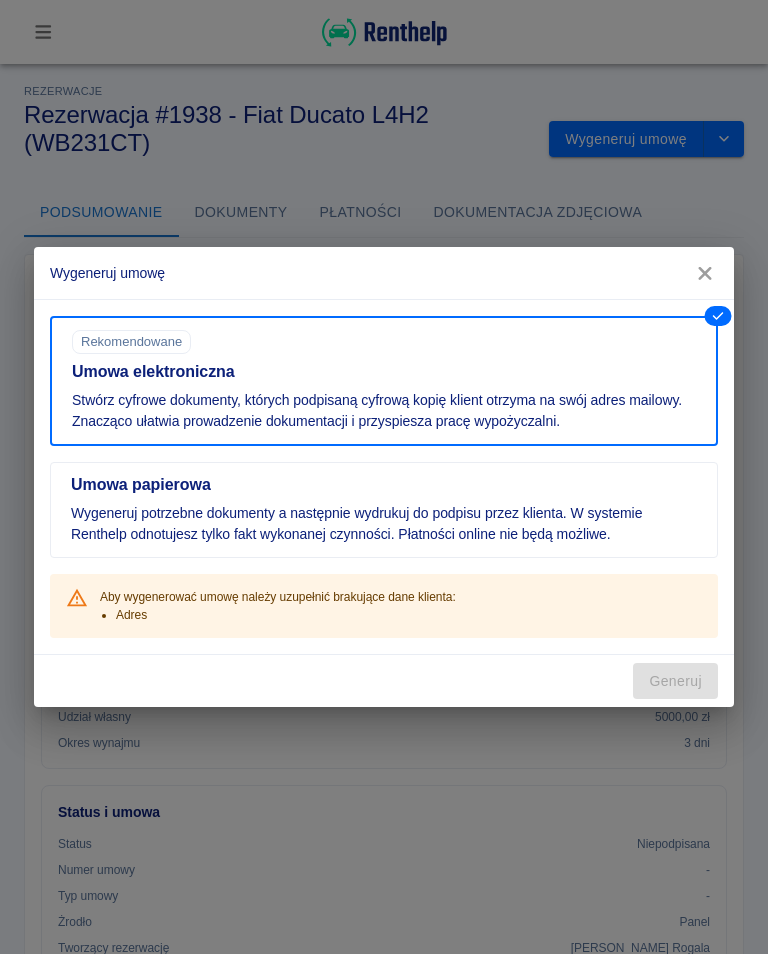 click on "Adres" at bounding box center [286, 615] 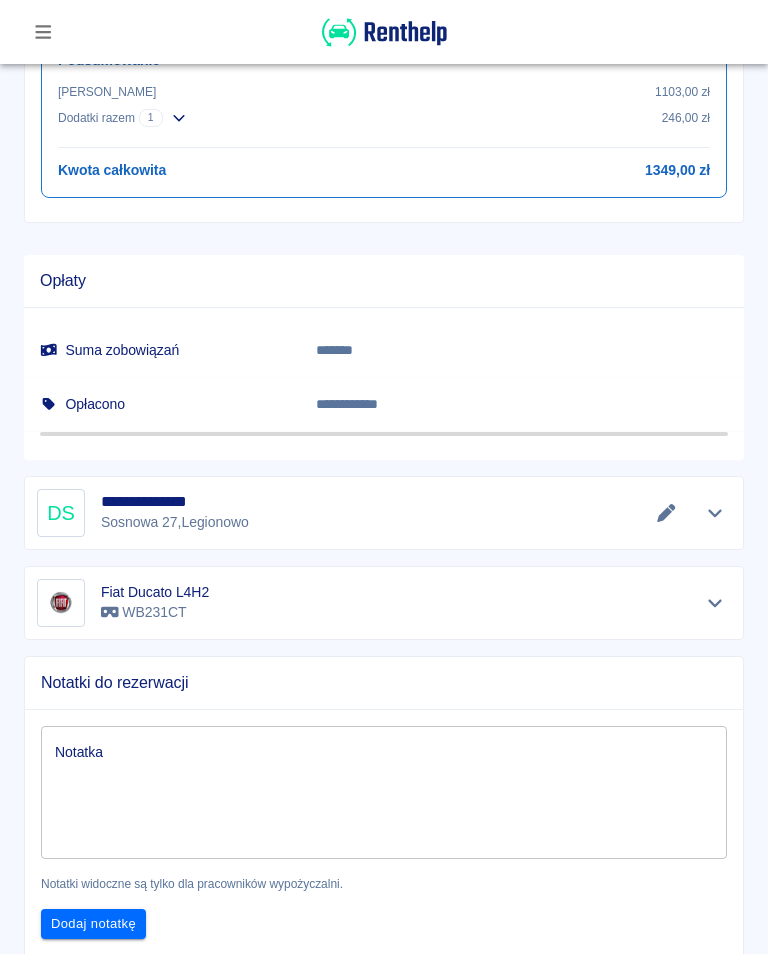 scroll, scrollTop: 998, scrollLeft: 0, axis: vertical 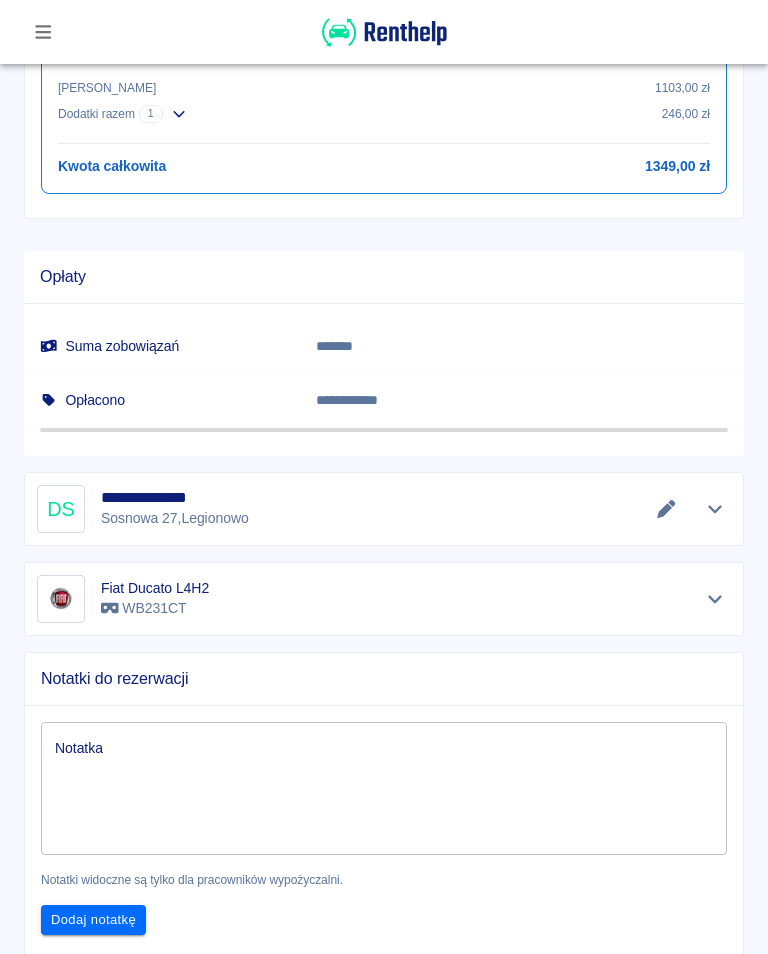 click 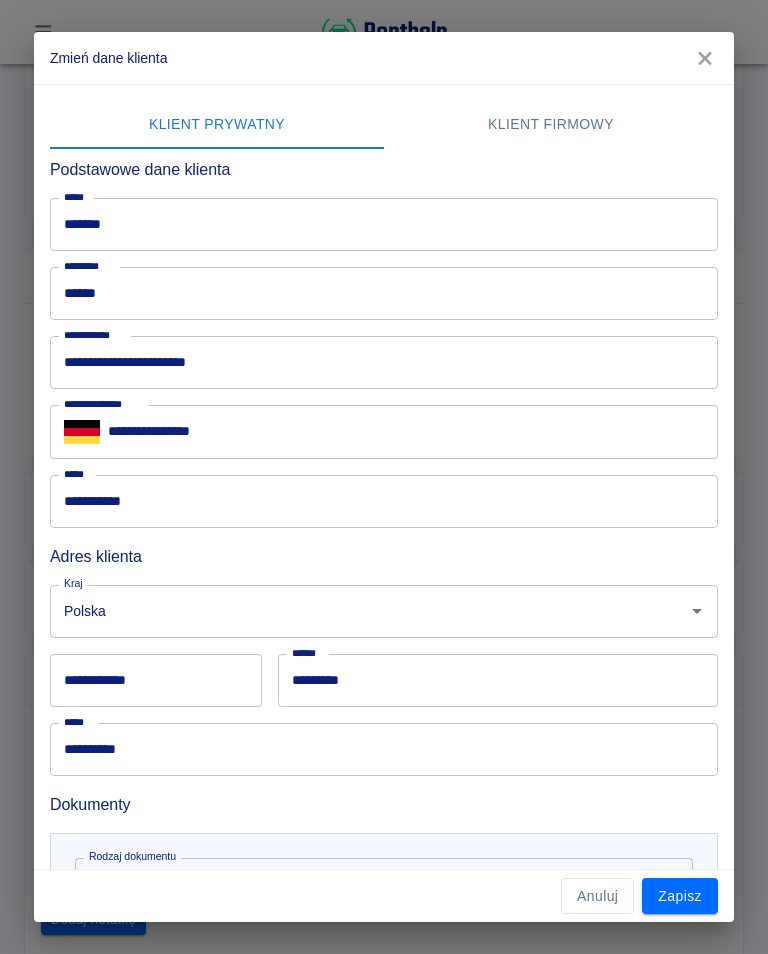 scroll, scrollTop: 0, scrollLeft: 0, axis: both 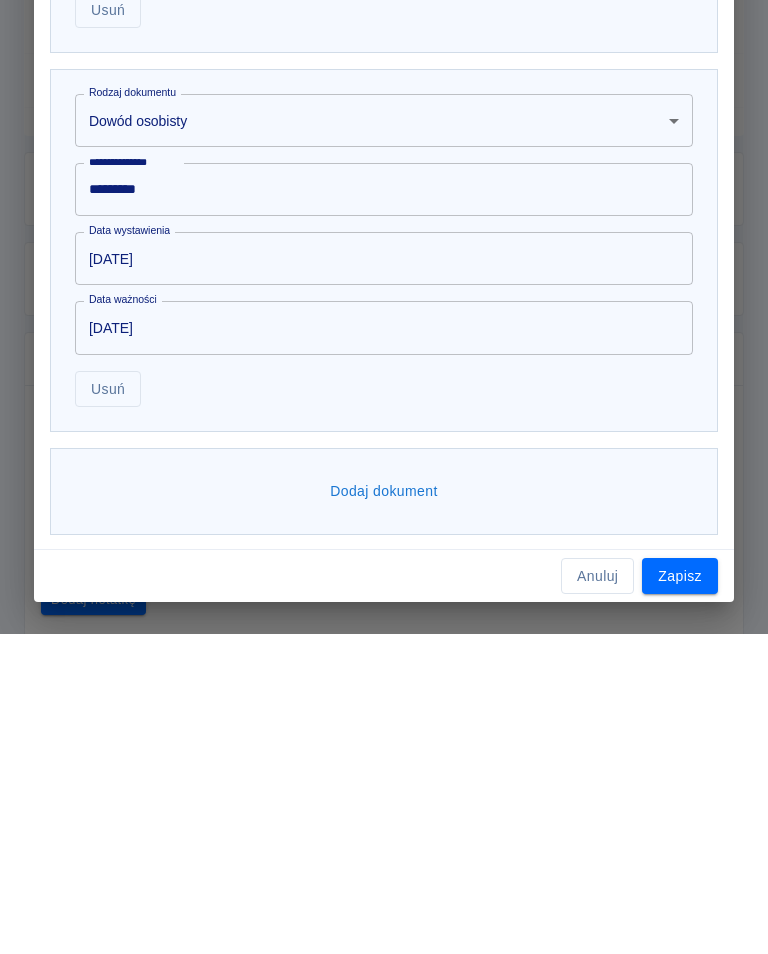 type on "******" 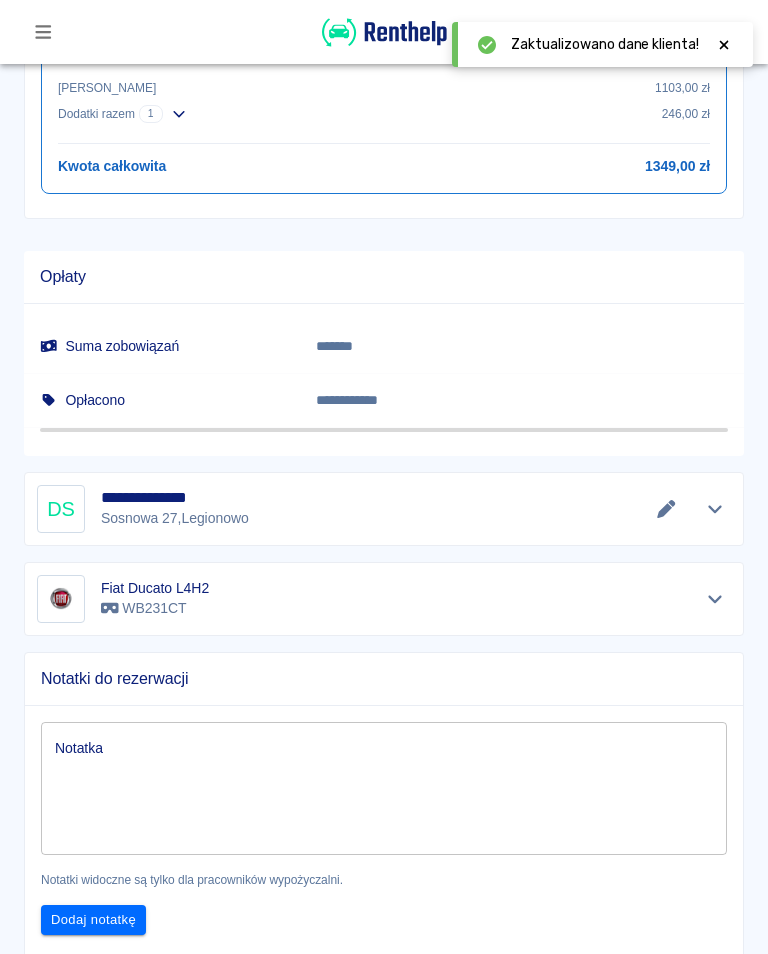 click at bounding box center (724, 44) 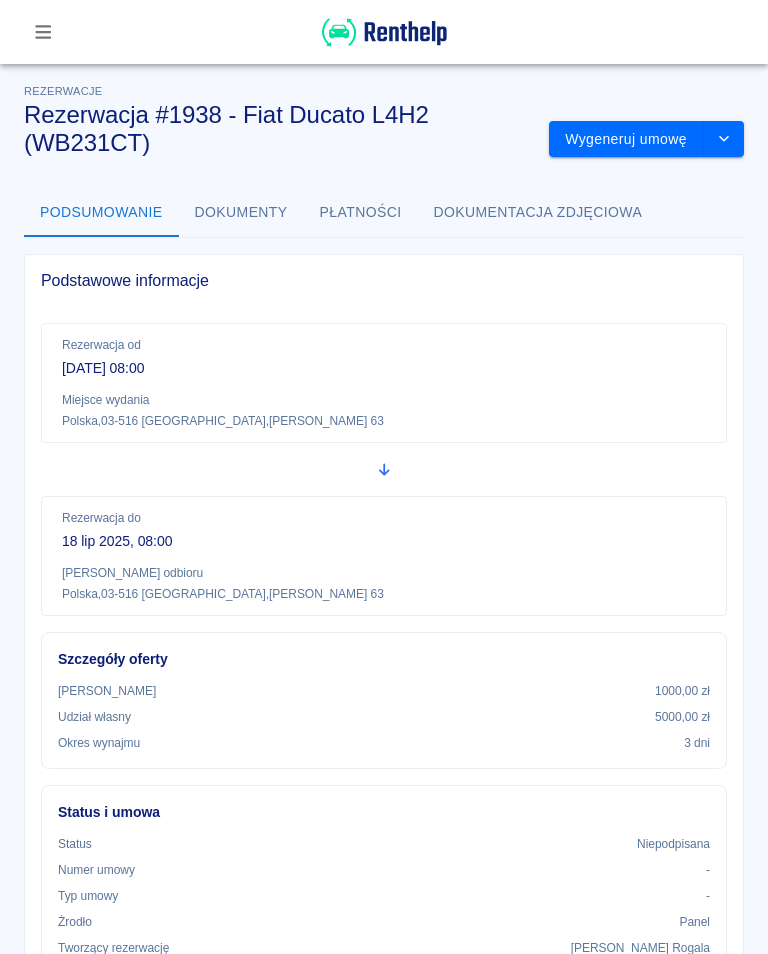 scroll, scrollTop: -1, scrollLeft: 0, axis: vertical 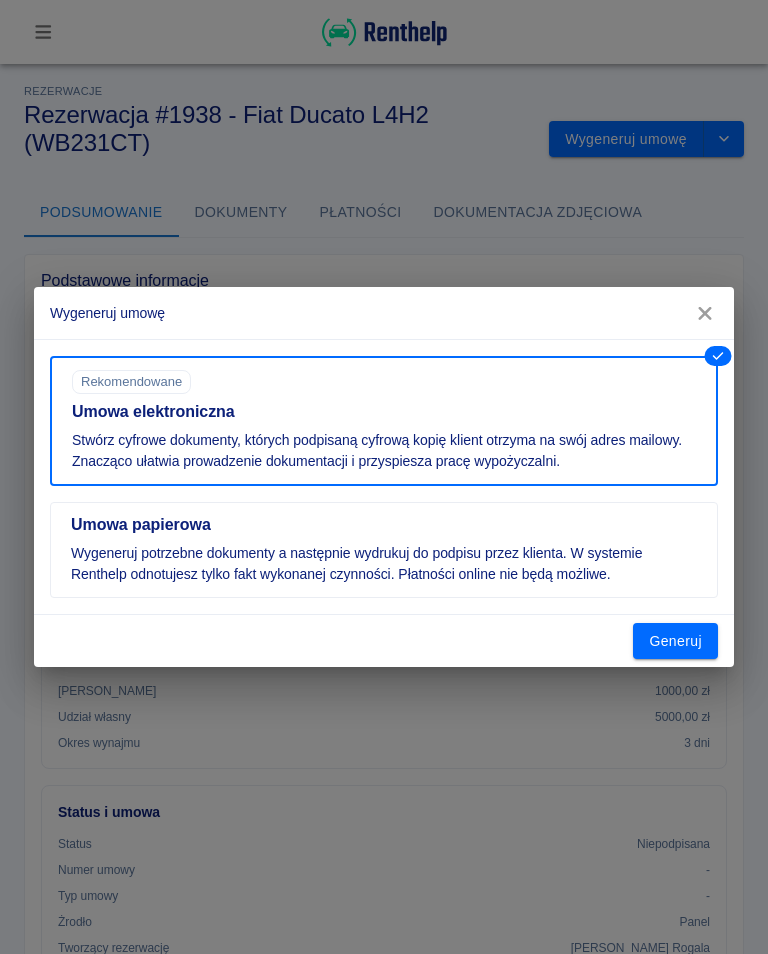 click on "Generuj" at bounding box center [675, 641] 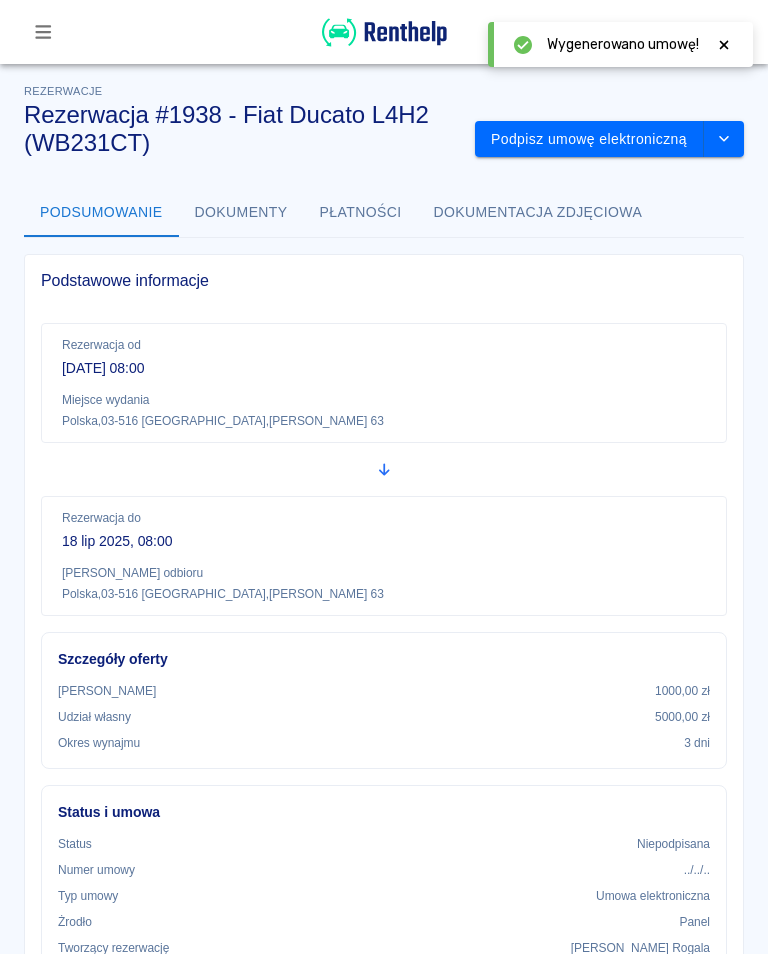 click on "Podpisz umowę elektroniczną" at bounding box center (589, 139) 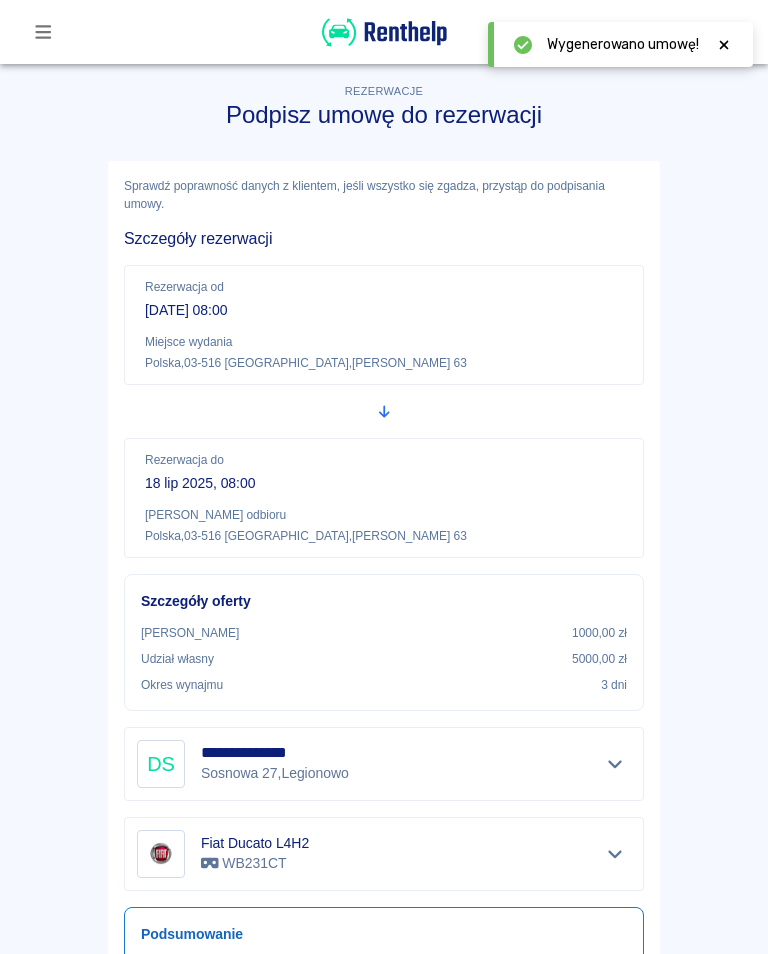click on "Wygenerowano umowę!" at bounding box center (620, 44) 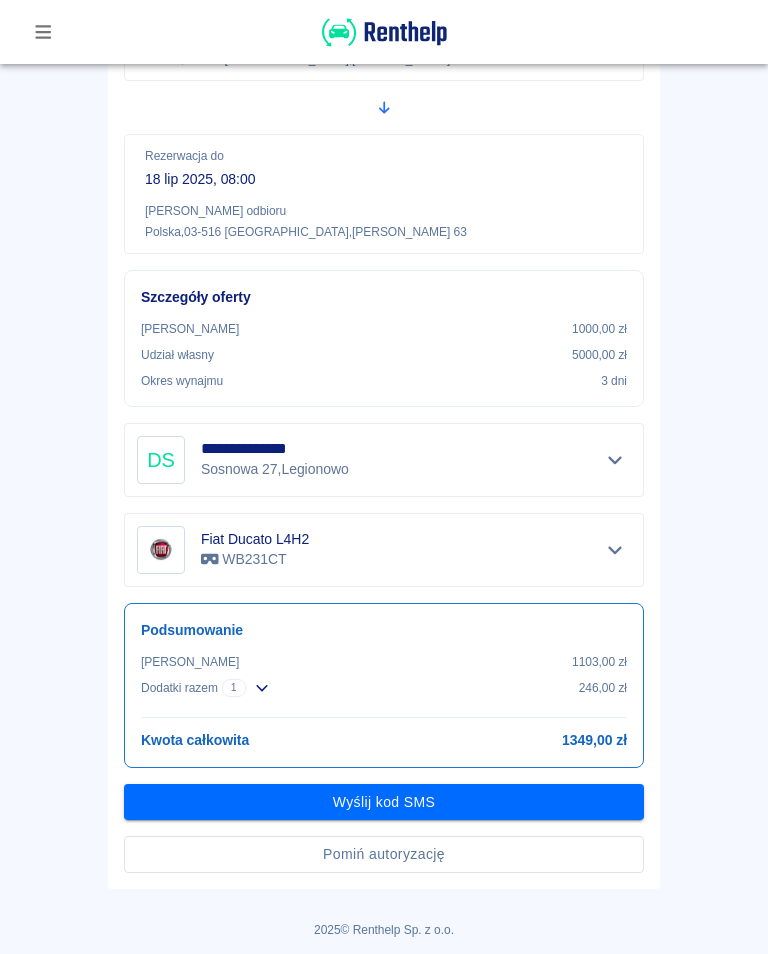 scroll, scrollTop: 302, scrollLeft: 0, axis: vertical 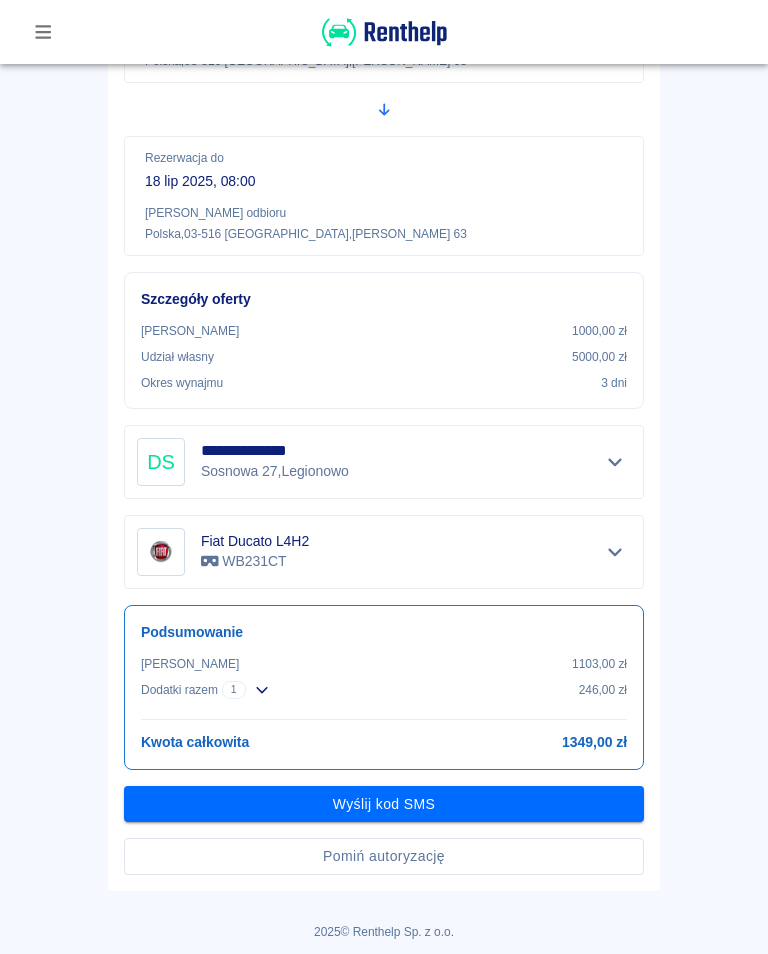 click on "Wyślij kod SMS" at bounding box center [384, 804] 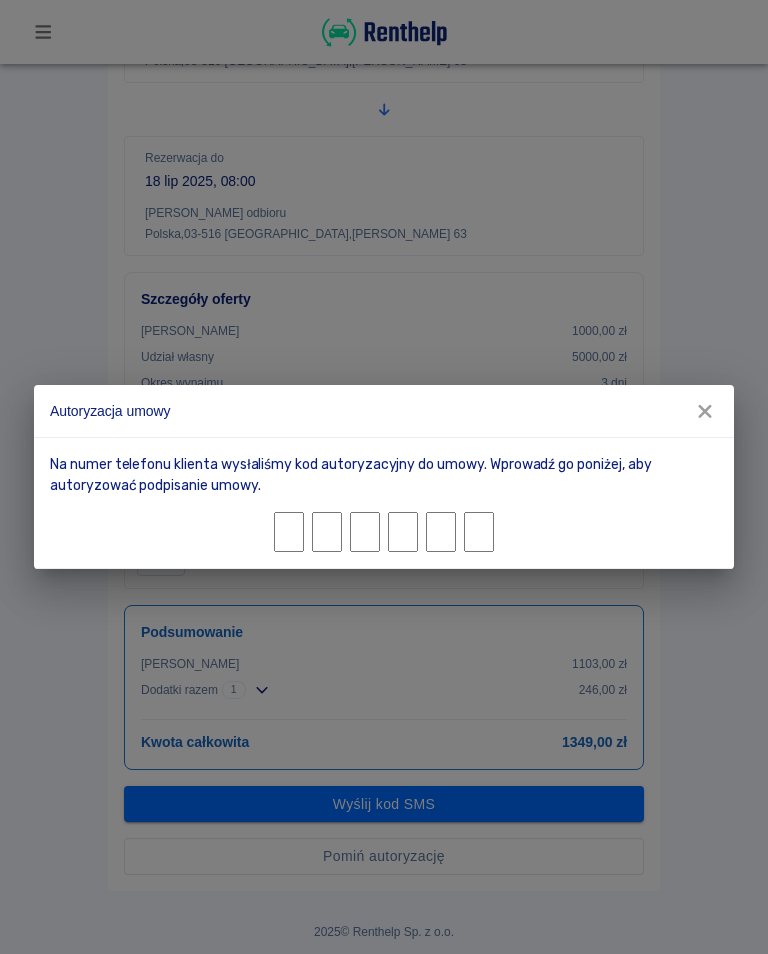 click at bounding box center [289, 532] 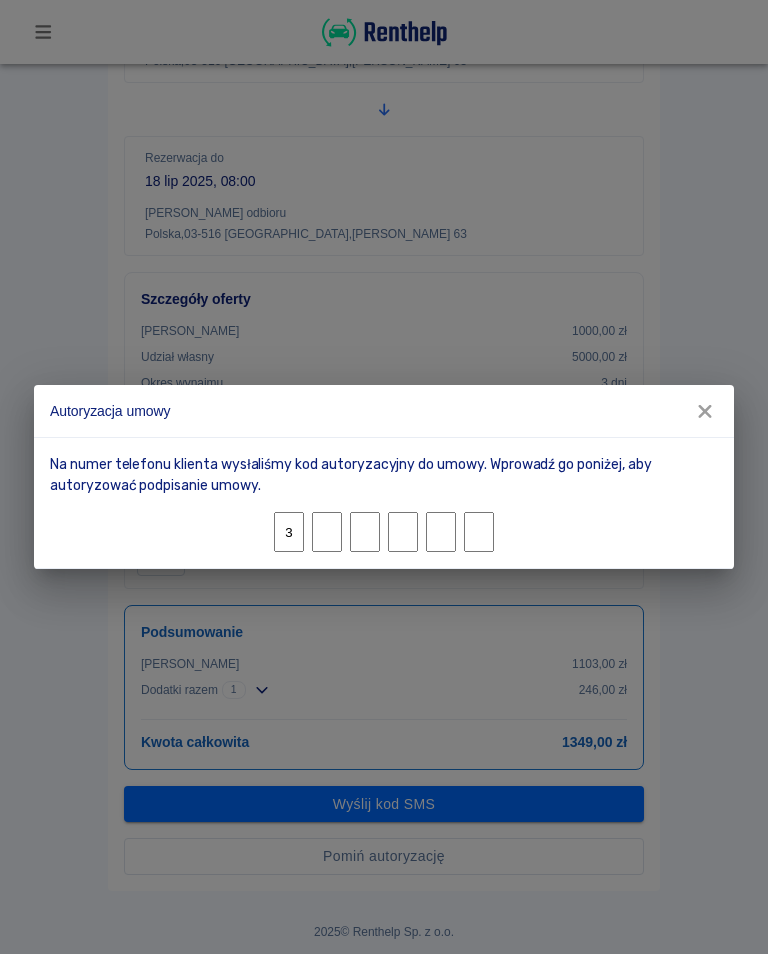 type on "0" 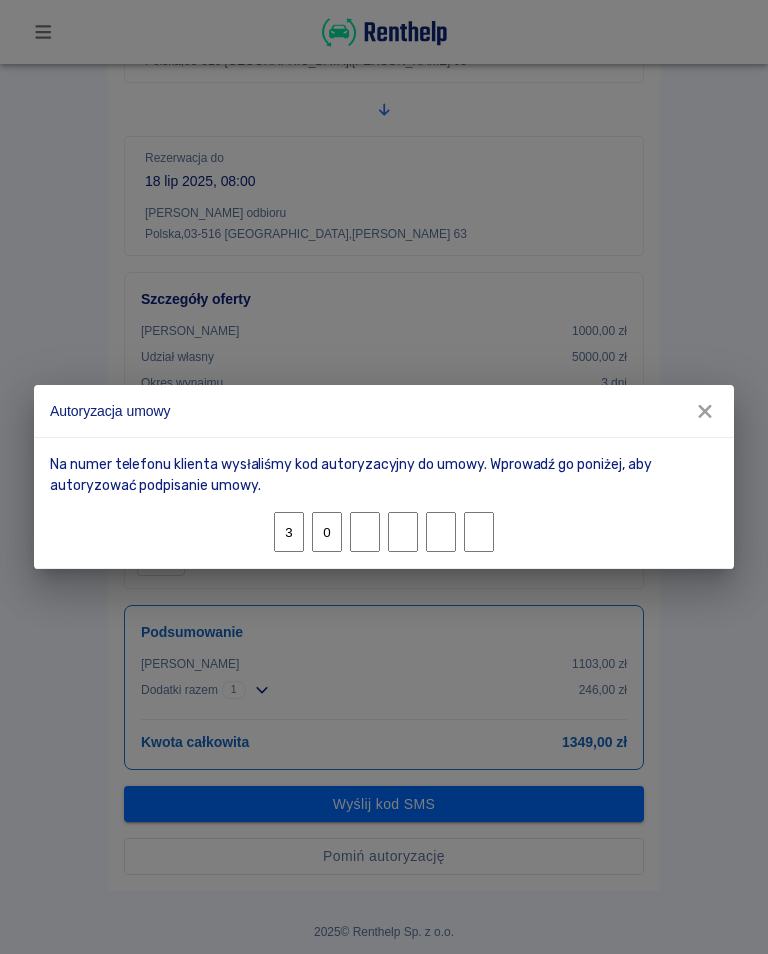 type on "0" 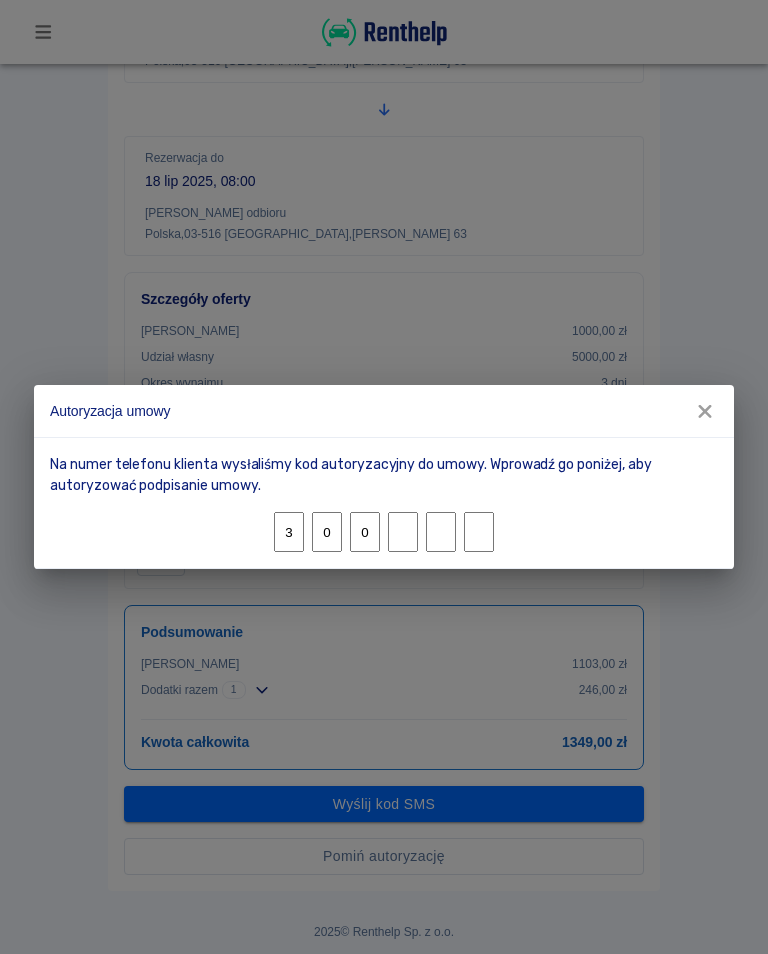 type on "7" 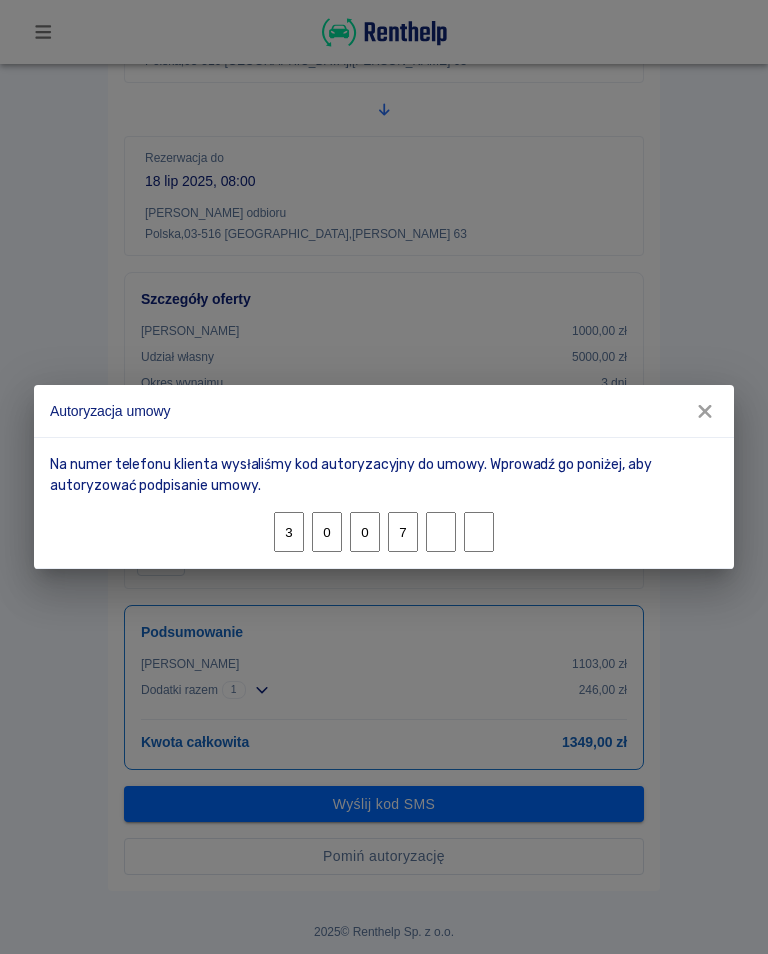 type on "9" 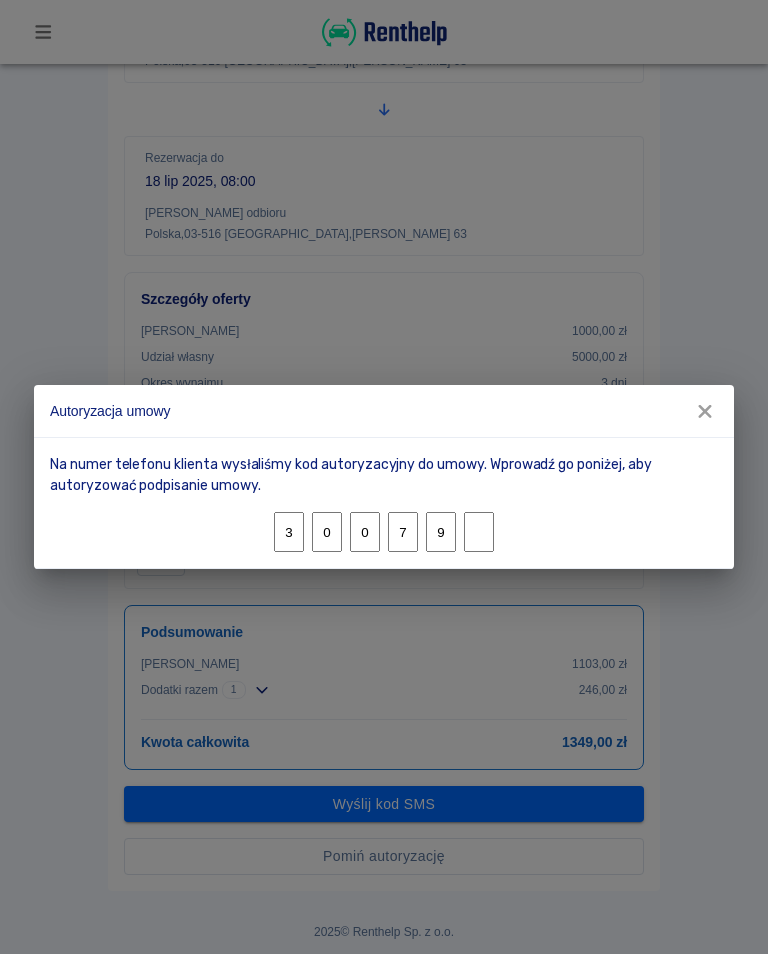 type 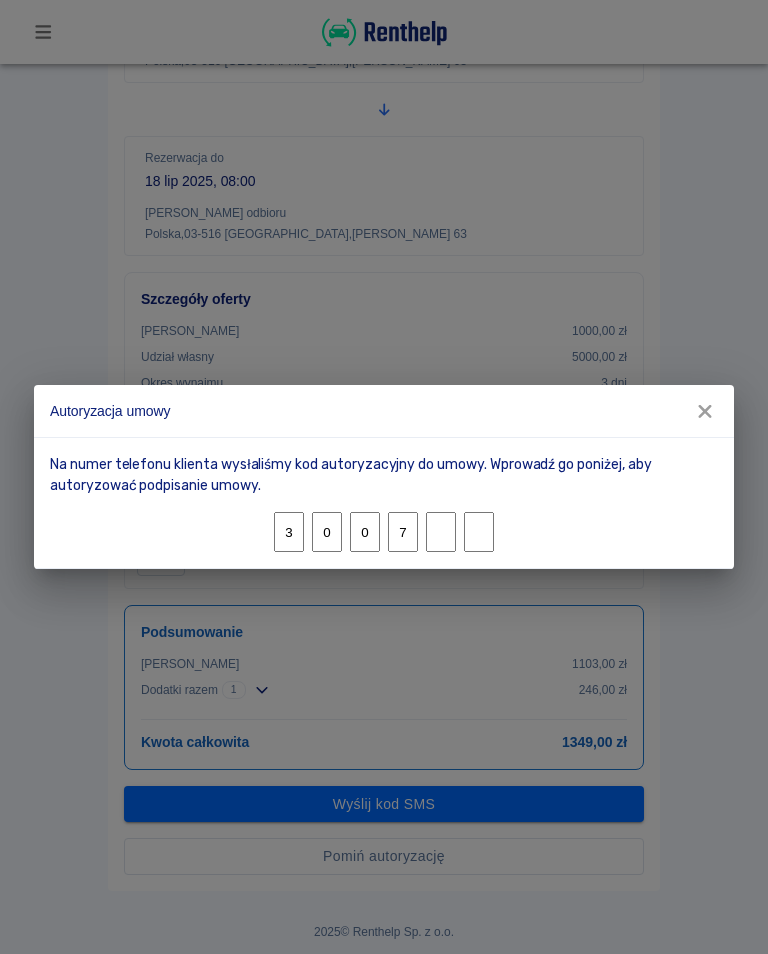 type 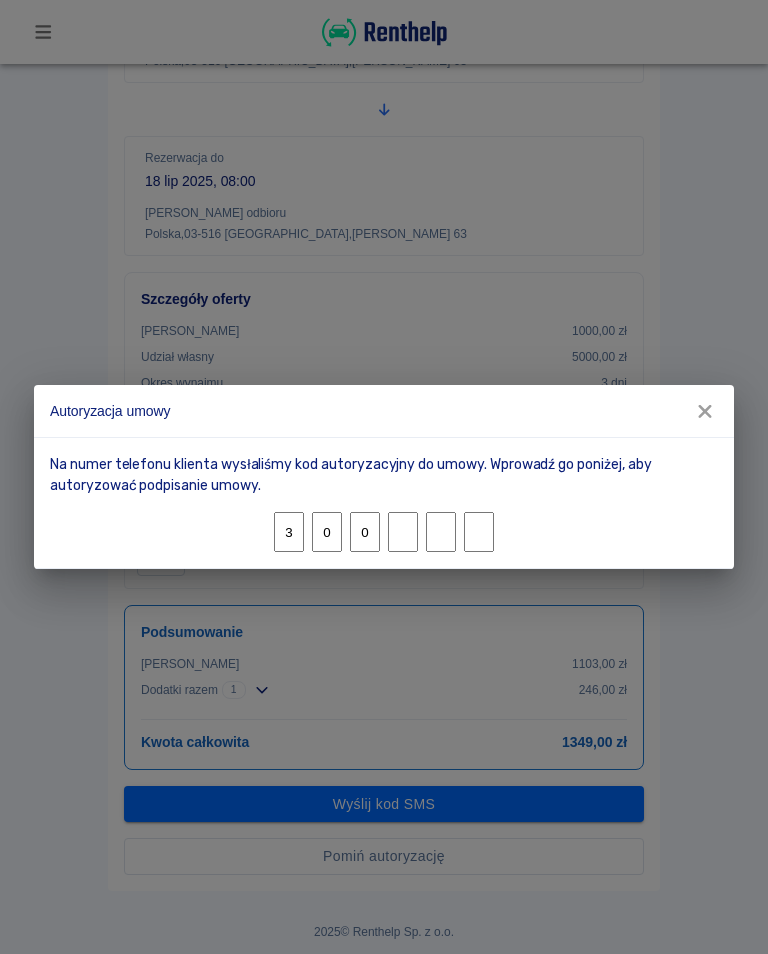 type 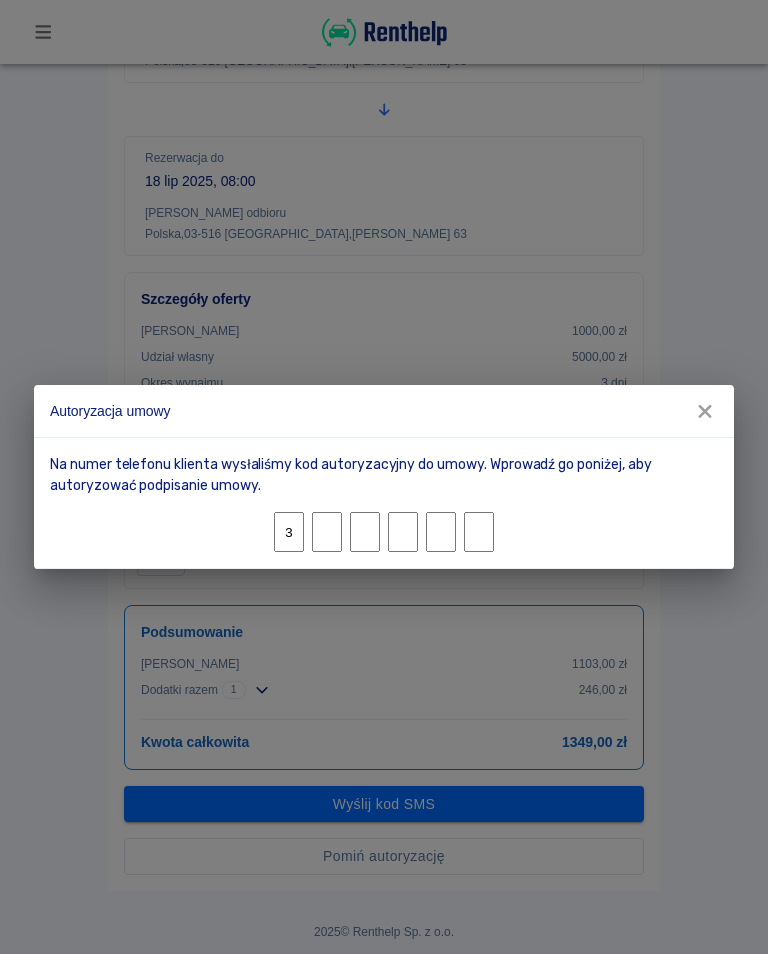 type on "0" 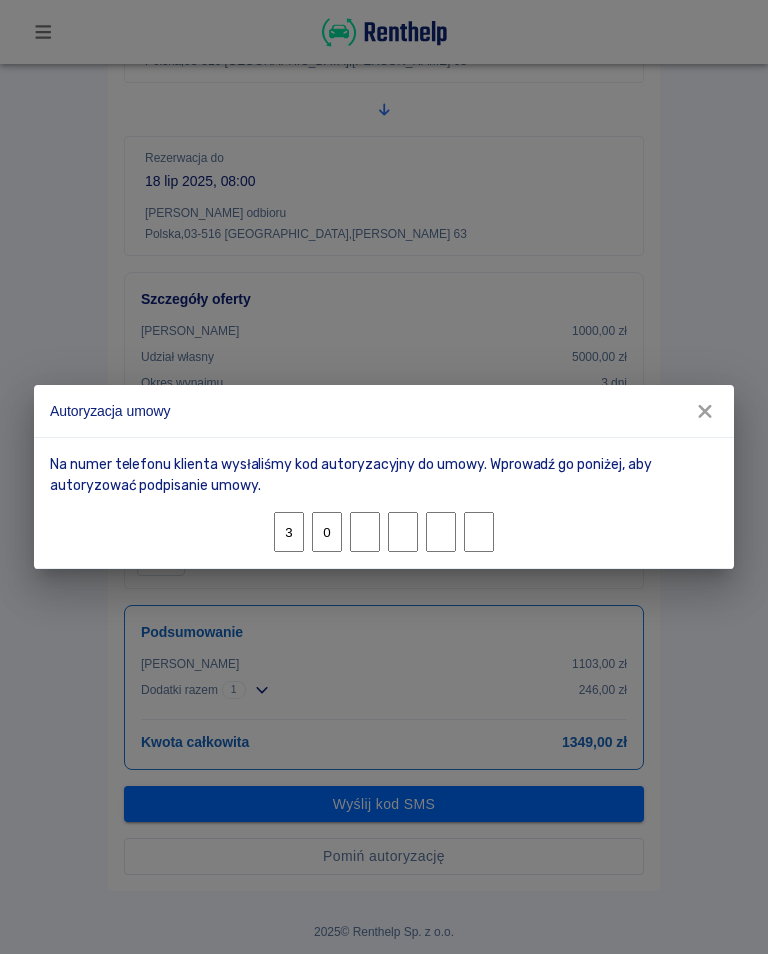 type on "7" 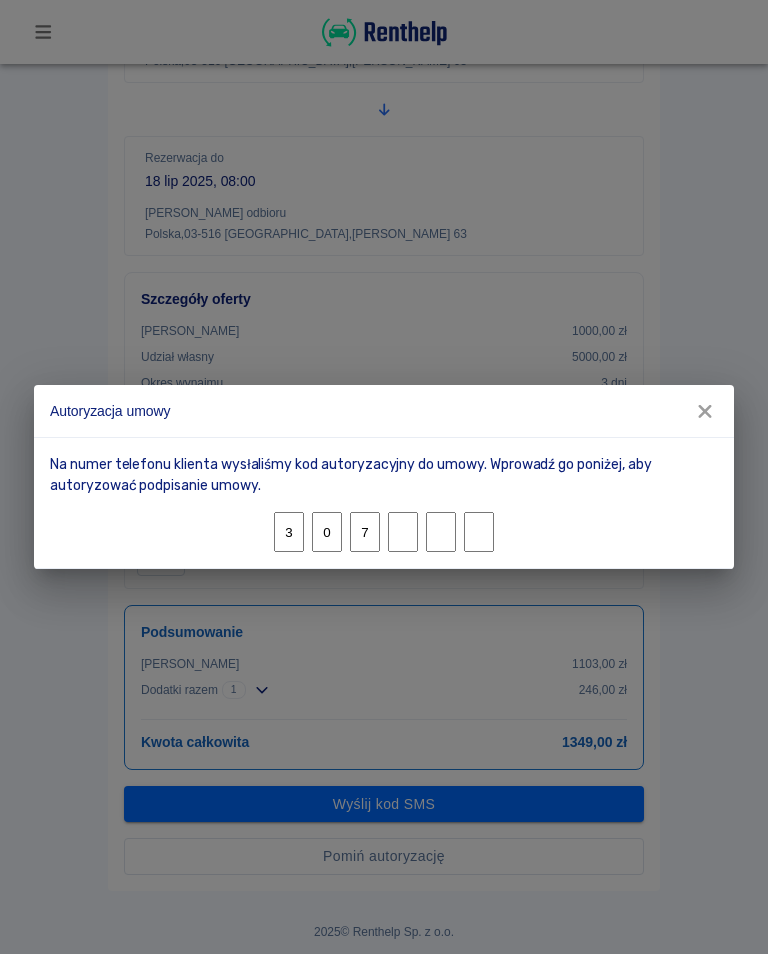 type on "9" 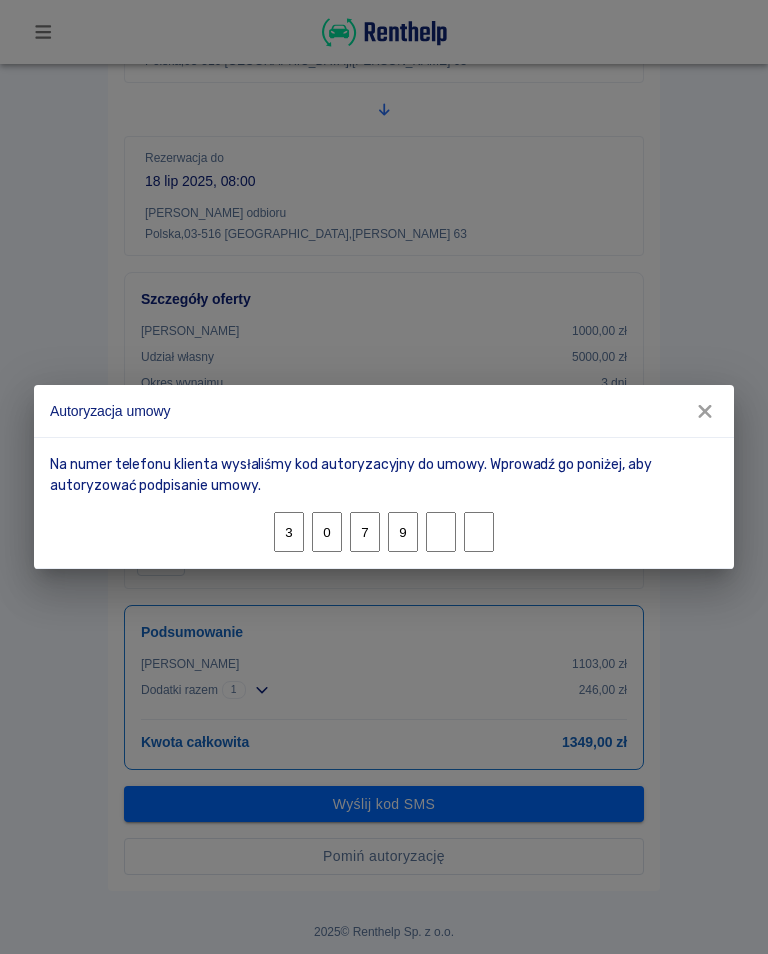 type on "4" 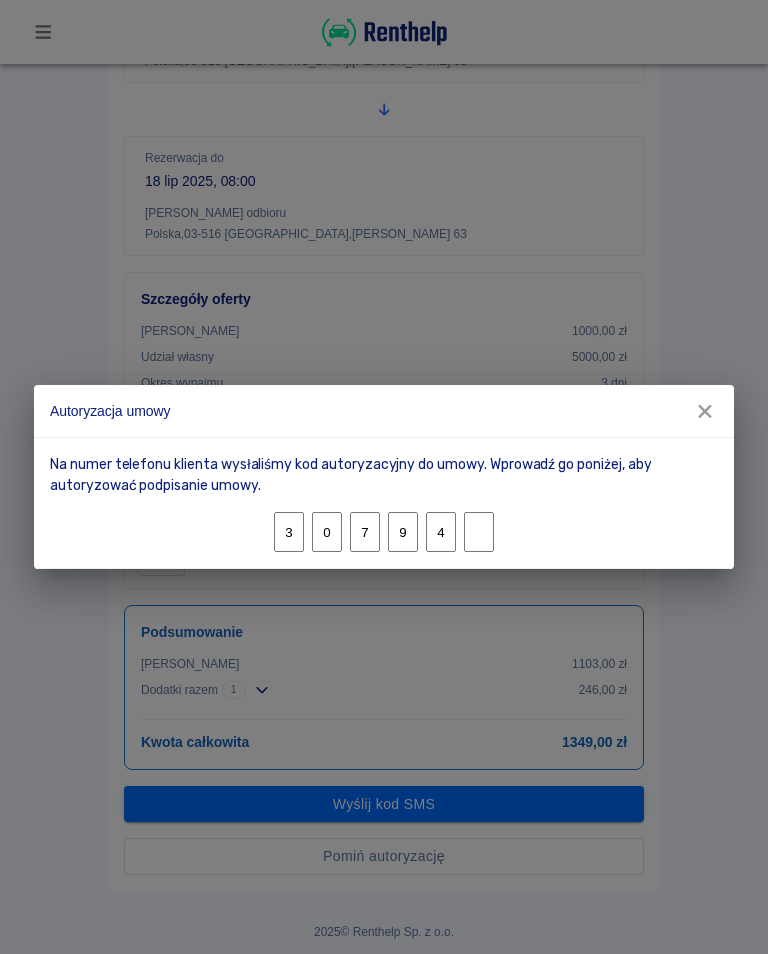 type on "7" 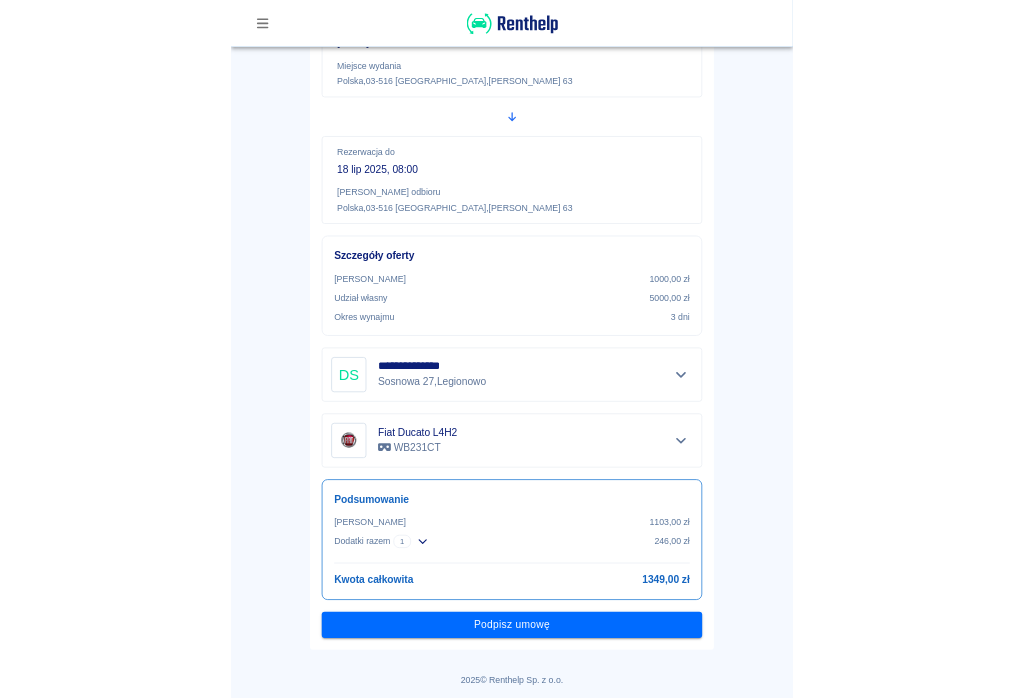 scroll, scrollTop: 250, scrollLeft: 0, axis: vertical 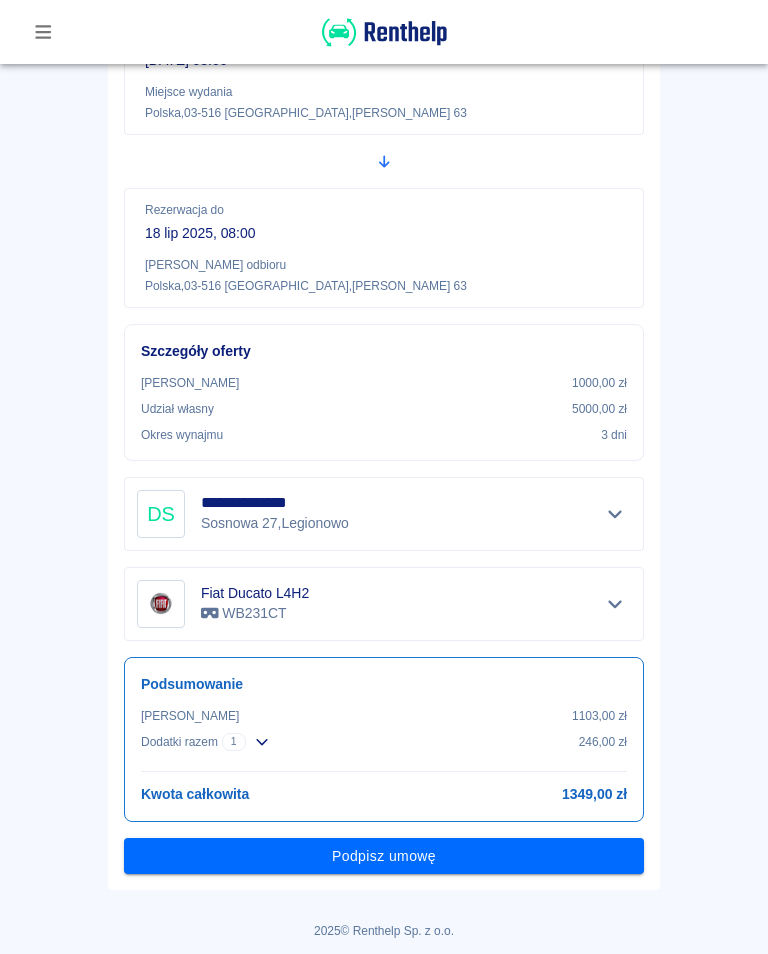 click on "Podpisz umowę" at bounding box center (384, 856) 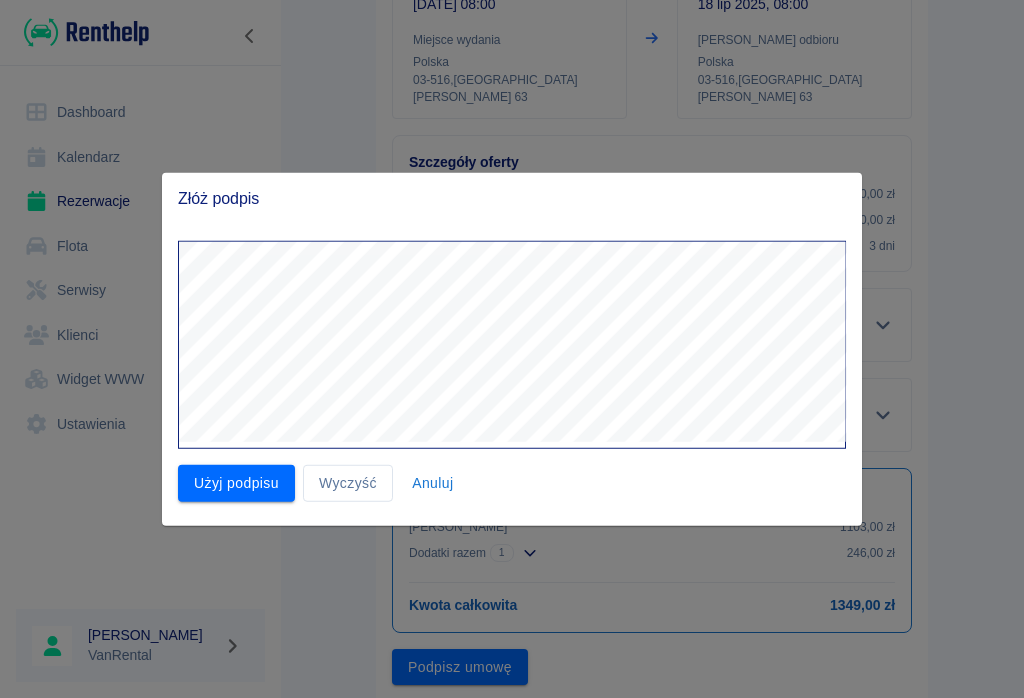 click on "Użyj podpisu" at bounding box center (236, 483) 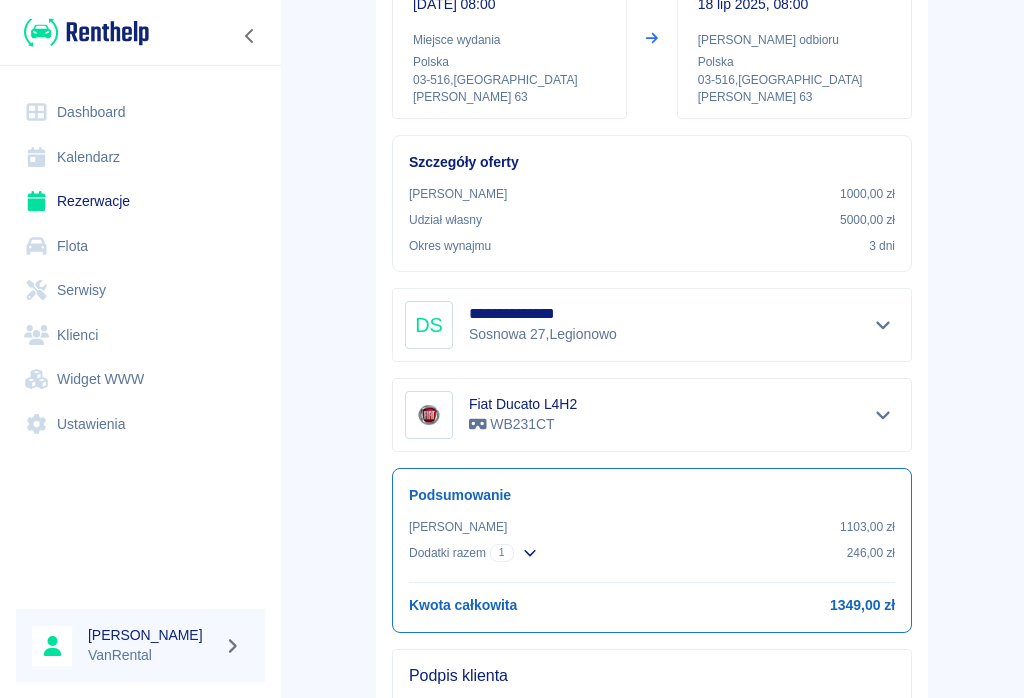 click on "**********" at bounding box center (652, 370) 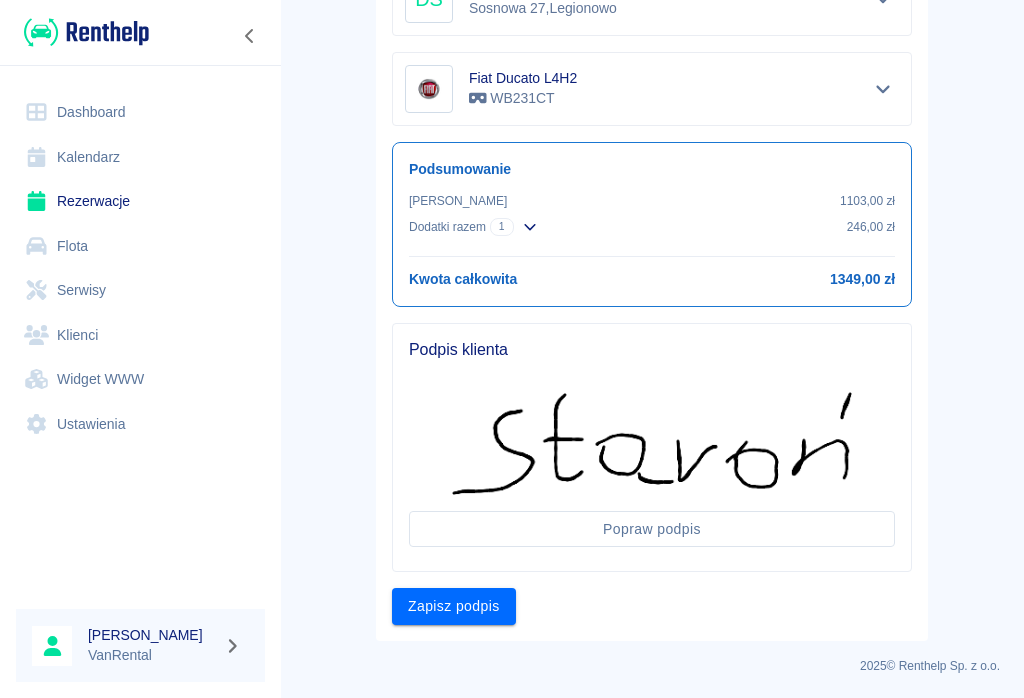 scroll, scrollTop: 575, scrollLeft: 0, axis: vertical 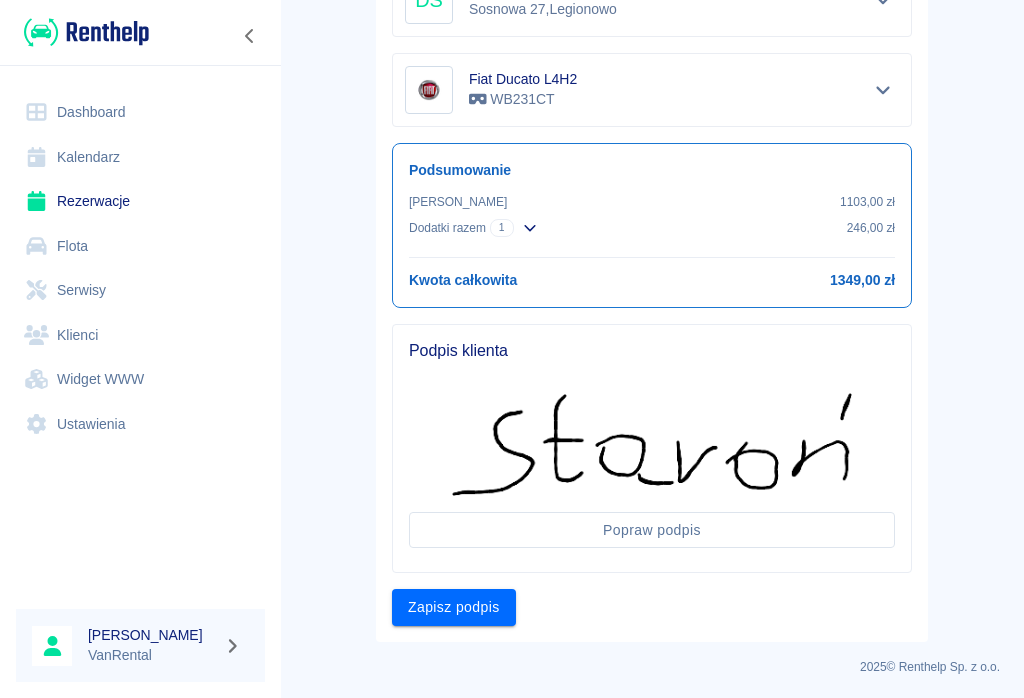 click on "Zapisz podpis" at bounding box center [454, 607] 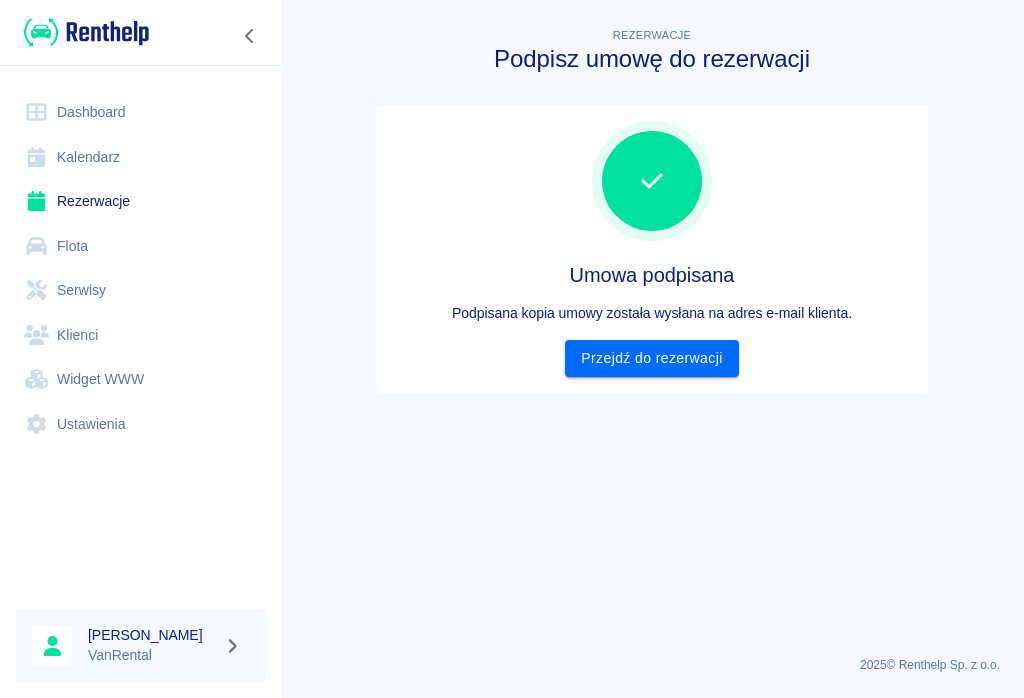 scroll, scrollTop: 0, scrollLeft: 0, axis: both 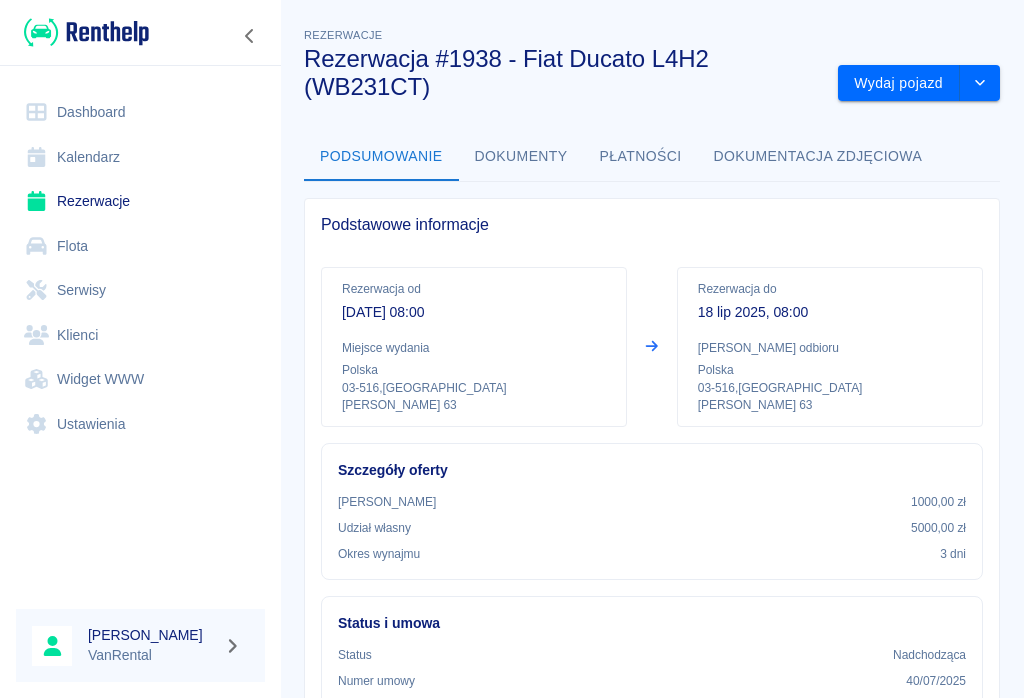 click on "Wydaj pojazd" at bounding box center (899, 83) 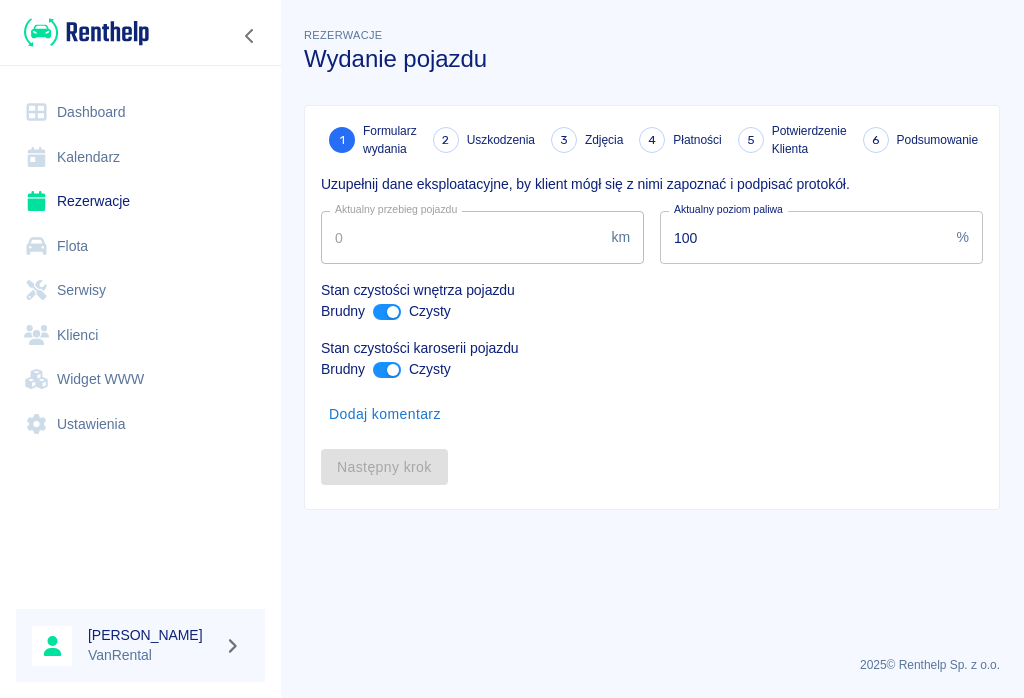 type on "6210" 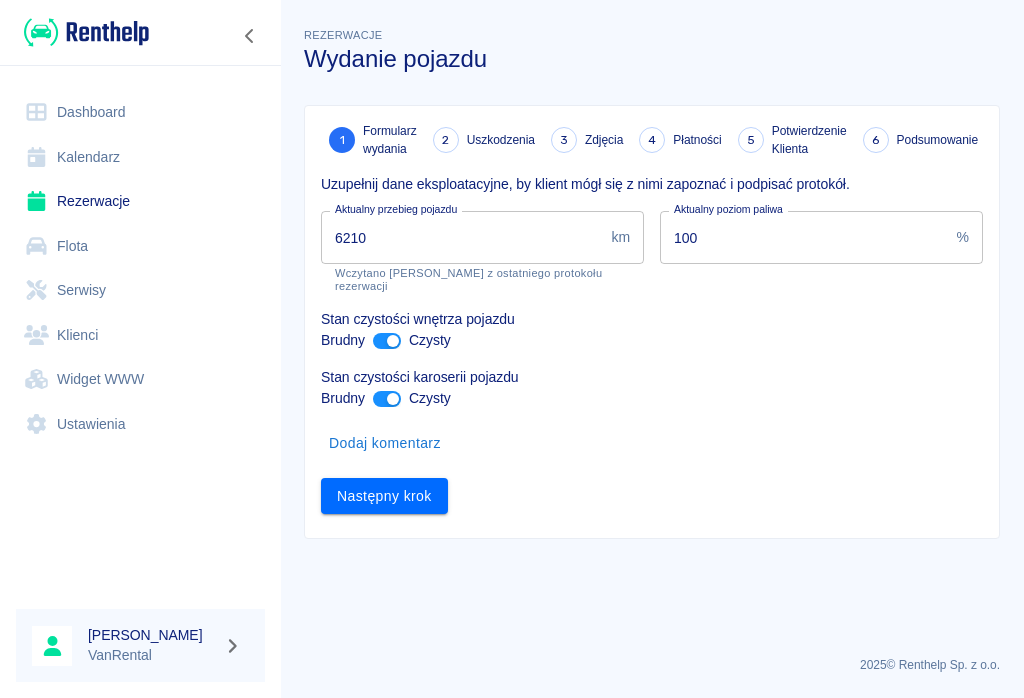 click on "6210" at bounding box center [462, 237] 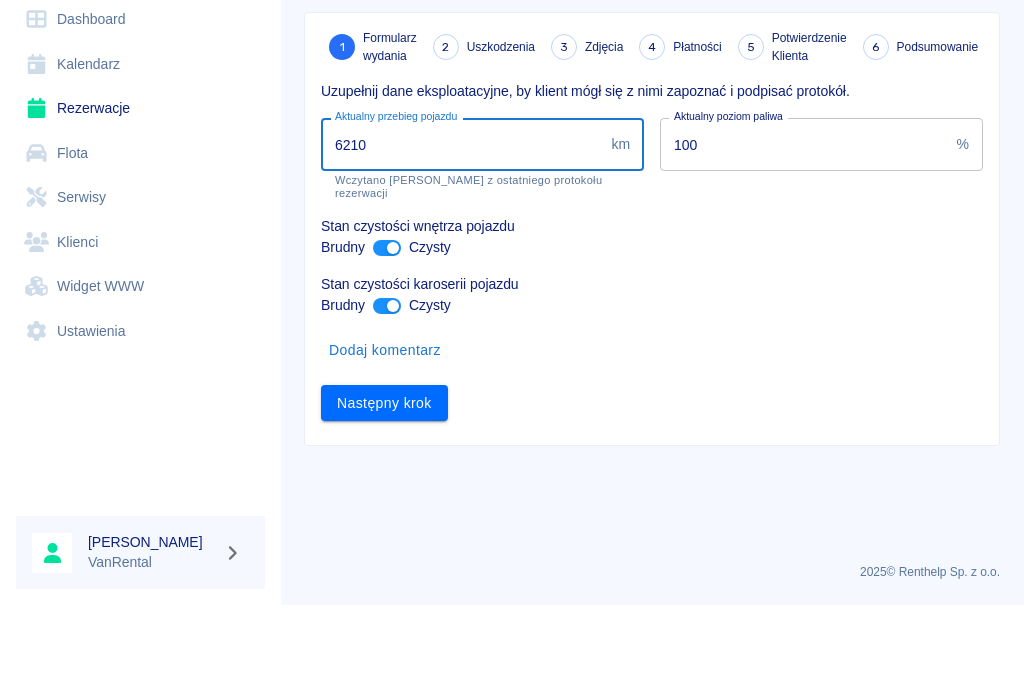 click on "Brudny Czysty" at bounding box center [652, 340] 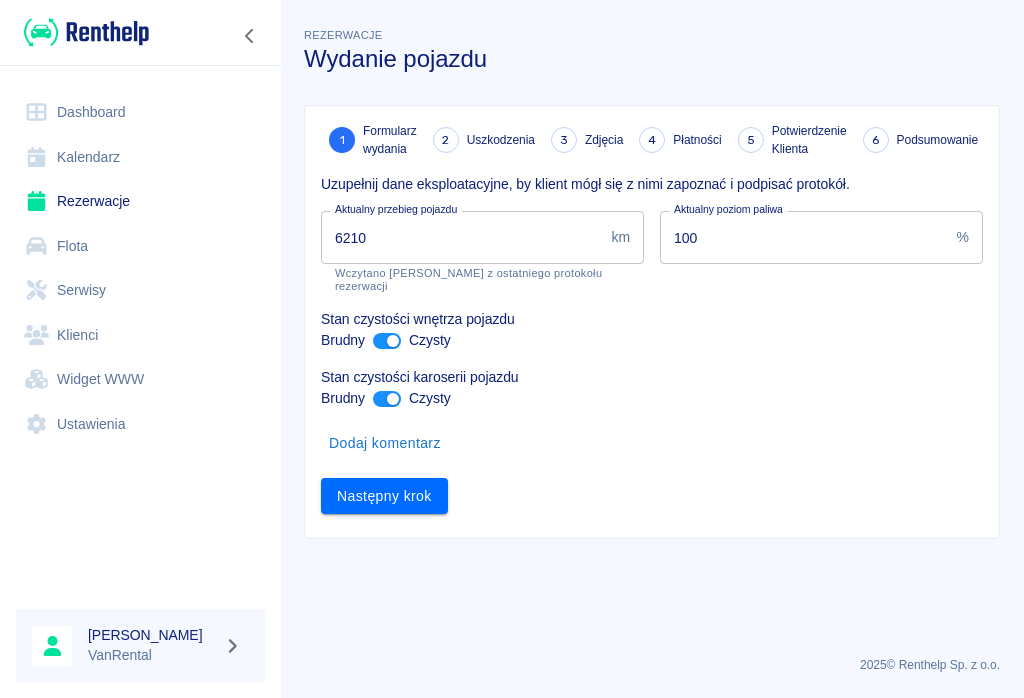 click on "Następny krok" at bounding box center [384, 496] 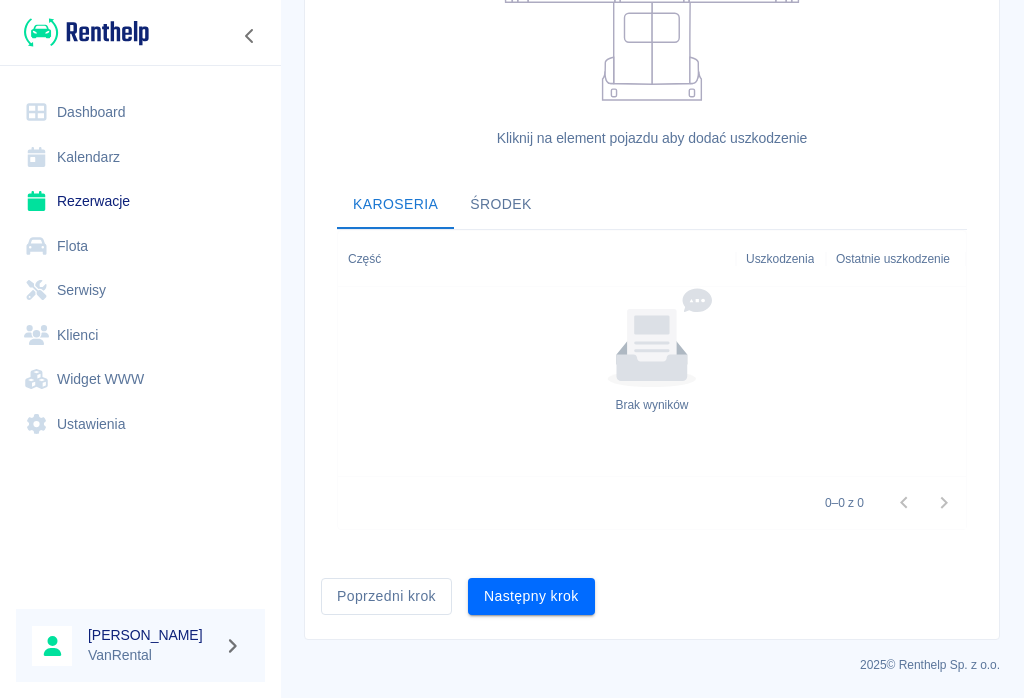 scroll, scrollTop: 559, scrollLeft: 0, axis: vertical 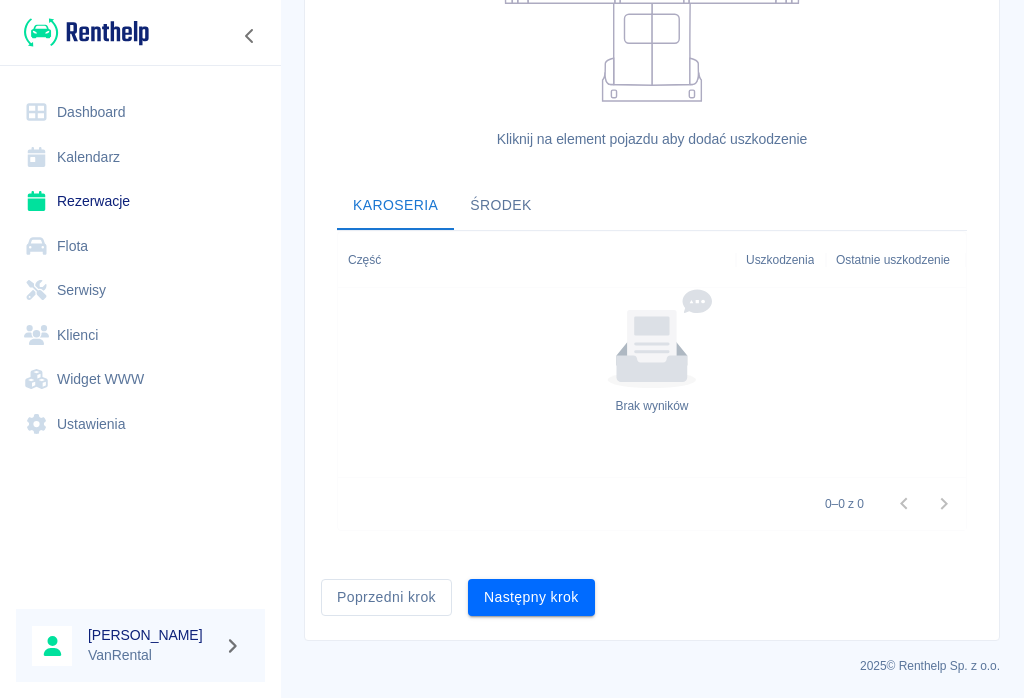 click on "Następny krok" at bounding box center [531, 597] 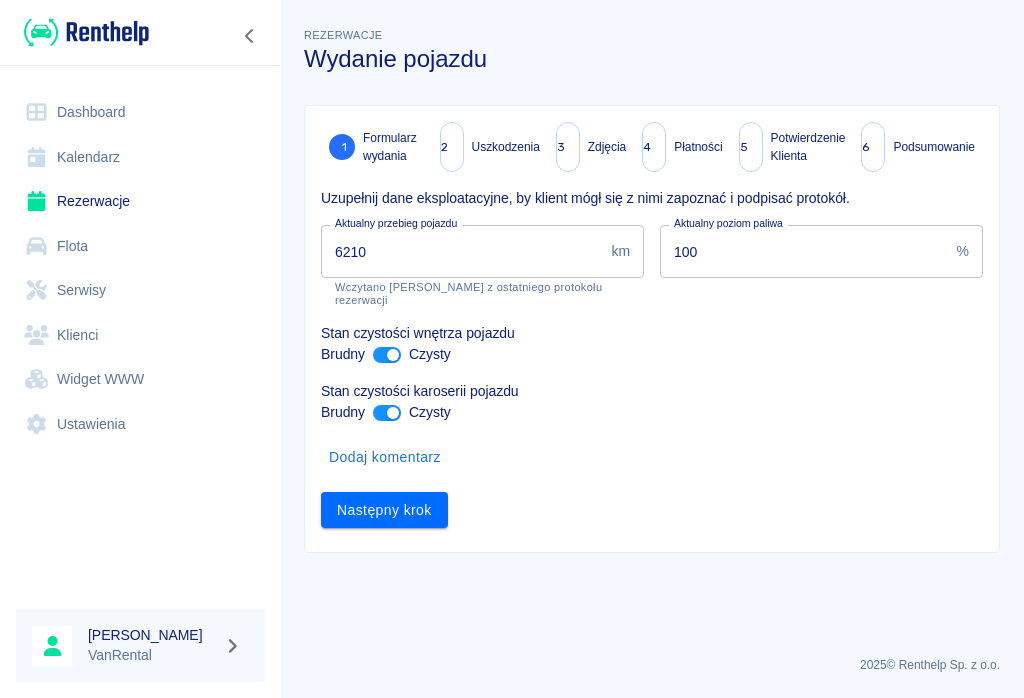 scroll, scrollTop: 0, scrollLeft: 0, axis: both 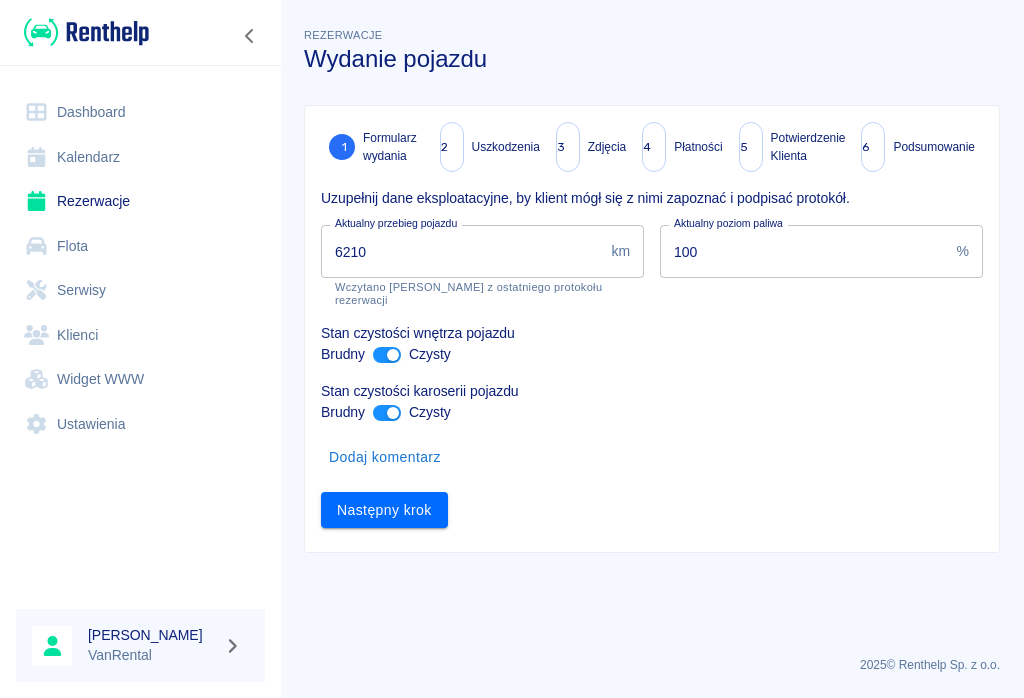click on "Następny krok" at bounding box center (384, 510) 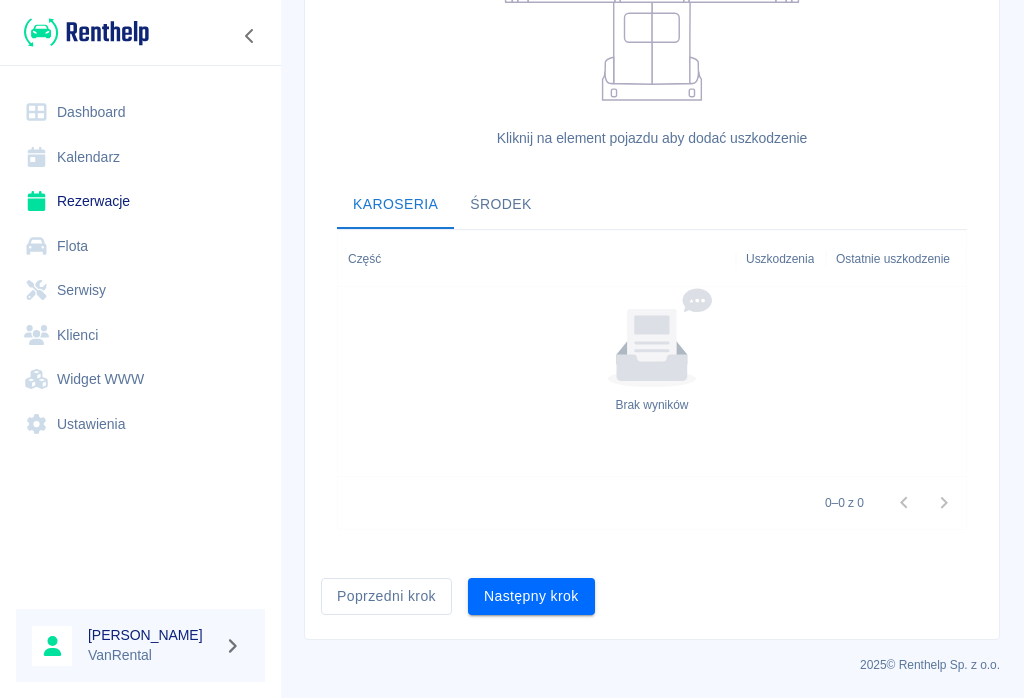 scroll, scrollTop: 575, scrollLeft: 0, axis: vertical 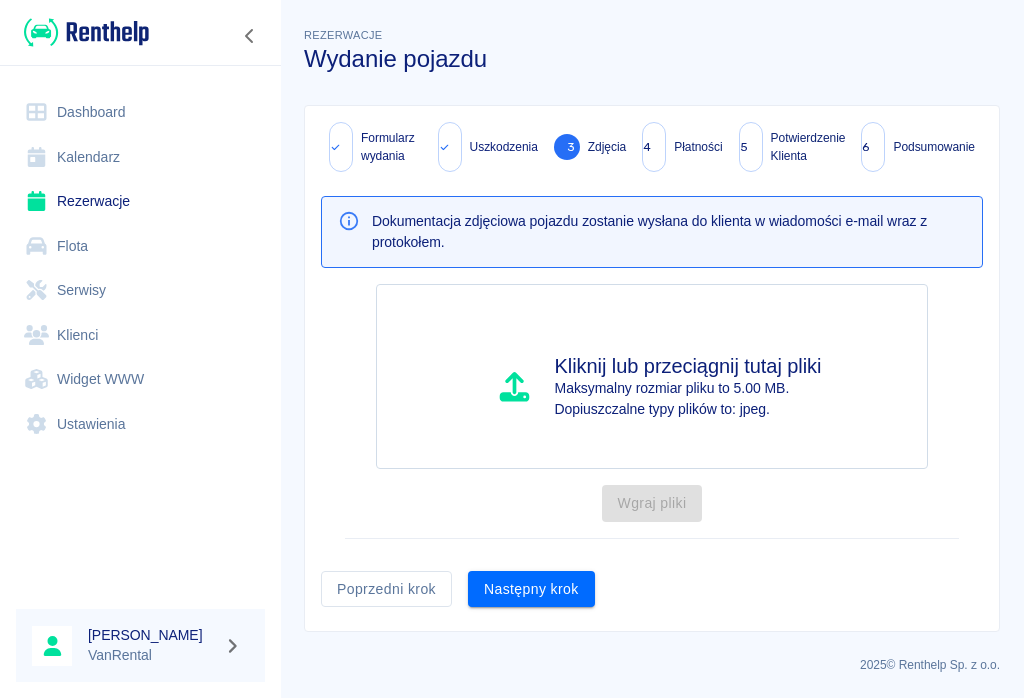 click on "Następny krok" at bounding box center (531, 589) 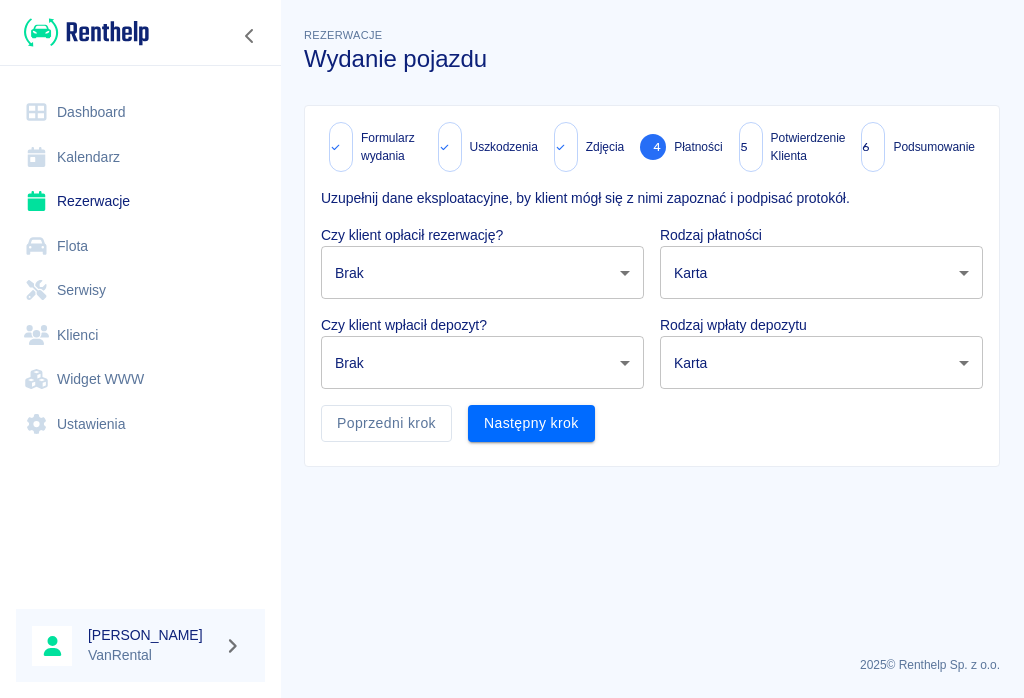 click on "Używamy plików Cookies, by zapewnić Ci najlepsze możliwe doświadczenie. Aby dowiedzieć się więcej, zapoznaj się z naszą Polityką Prywatności.  Polityka Prywatności Rozumiem Dashboard Kalendarz Rezerwacje Flota Serwisy Klienci Widget WWW Ustawienia Patryk Bąk VanRental Rezerwacje Wydanie pojazdu Formularz wydania Uszkodzenia Zdjęcia 4 Płatności 5 Potwierdzenie Klienta 6 Podsumowanie Uzupełnij dane eksploatacyjne, by klient mógł się z nimi zapoznać i podpisać protokół. Czy klient opłacił rezerwację? Brak none ​ Rodzaj płatności Karta card ​ Czy klient wpłacił depozyt? Brak none ​ Rodzaj wpłaty depozytu Karta terminal_card_authorization ​ Poprzedni krok Następny krok 2025  © Renthelp Sp. z o.o." at bounding box center (512, 349) 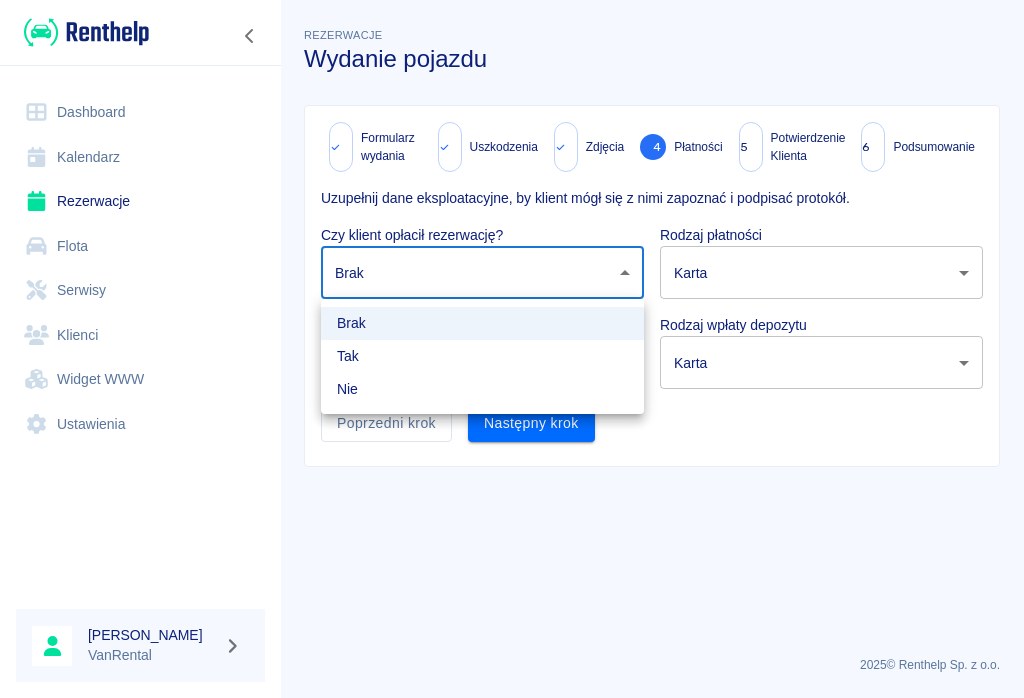 click on "Tak" at bounding box center (482, 356) 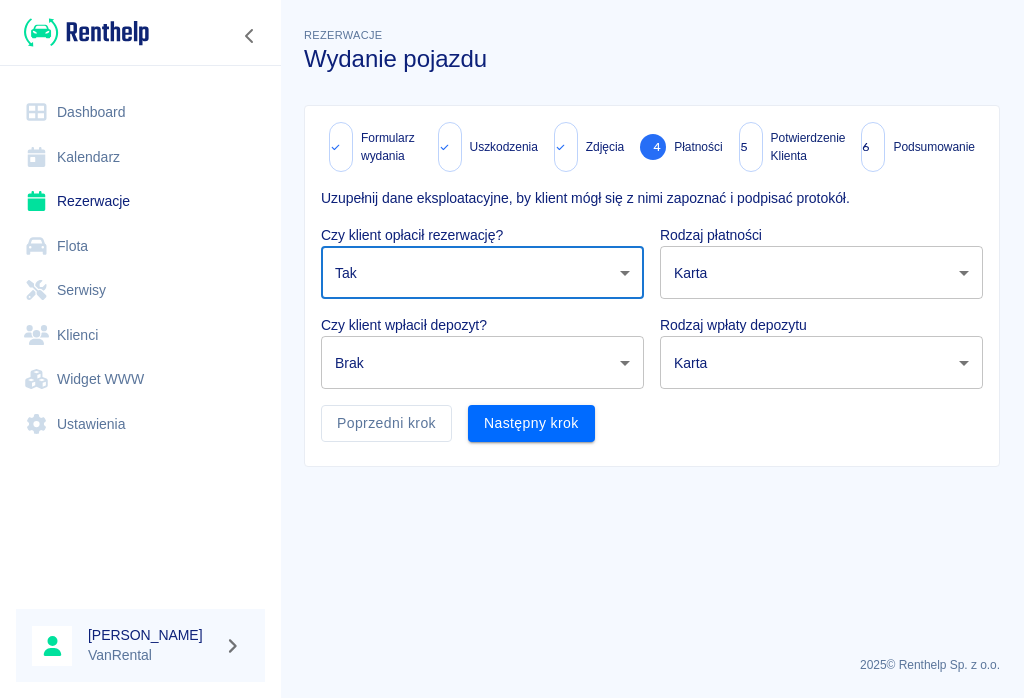 click on "Używamy plików Cookies, by zapewnić Ci najlepsze możliwe doświadczenie. Aby dowiedzieć się więcej, zapoznaj się z naszą Polityką Prywatności.  Polityka Prywatności Rozumiem Dashboard Kalendarz Rezerwacje Flota Serwisy Klienci Widget WWW Ustawienia Patryk Bąk VanRental Rezerwacje Wydanie pojazdu Formularz wydania Uszkodzenia Zdjęcia 4 Płatności 5 Potwierdzenie Klienta 6 Podsumowanie Uzupełnij dane eksploatacyjne, by klient mógł się z nimi zapoznać i podpisać protokół. Czy klient opłacił rezerwację? Tak true ​ Rodzaj płatności Karta card ​ Czy klient wpłacił depozyt? Brak none ​ Rodzaj wpłaty depozytu Karta terminal_card_authorization ​ Poprzedni krok Następny krok 2025  © Renthelp Sp. z o.o." at bounding box center (512, 349) 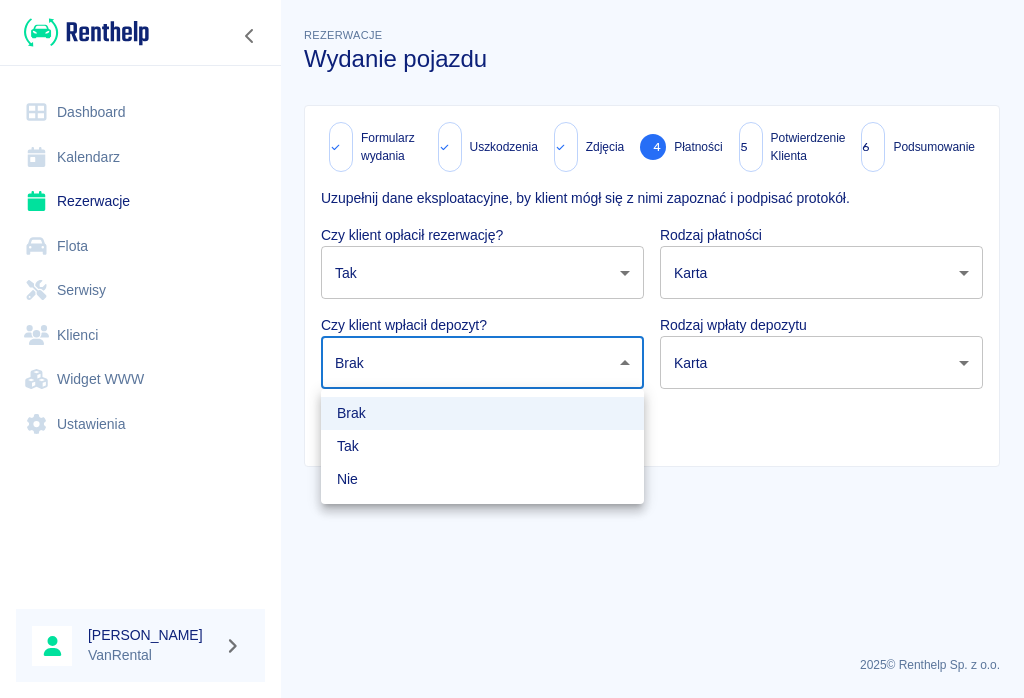 click on "Tak" at bounding box center (482, 446) 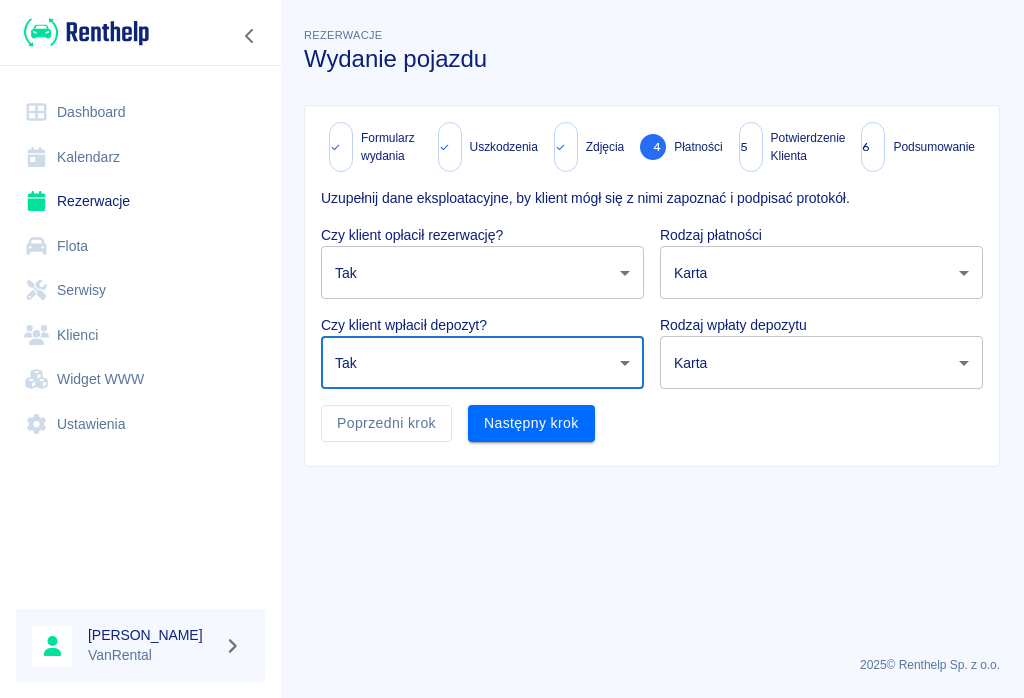 click on "Używamy plików Cookies, by zapewnić Ci najlepsze możliwe doświadczenie. Aby dowiedzieć się więcej, zapoznaj się z naszą Polityką Prywatności.  Polityka Prywatności Rozumiem Dashboard Kalendarz Rezerwacje Flota Serwisy Klienci Widget WWW Ustawienia Patryk Bąk VanRental Rezerwacje Wydanie pojazdu Formularz wydania Uszkodzenia Zdjęcia 4 Płatności 5 Potwierdzenie Klienta 6 Podsumowanie Uzupełnij dane eksploatacyjne, by klient mógł się z nimi zapoznać i podpisać protokół. Czy klient opłacił rezerwację? Tak true ​ Rodzaj płatności Karta card ​ Czy klient wpłacił depozyt? Tak true ​ Rodzaj wpłaty depozytu Karta terminal_card_authorization ​ Poprzedni krok Następny krok 2025  © Renthelp Sp. z o.o." at bounding box center (512, 349) 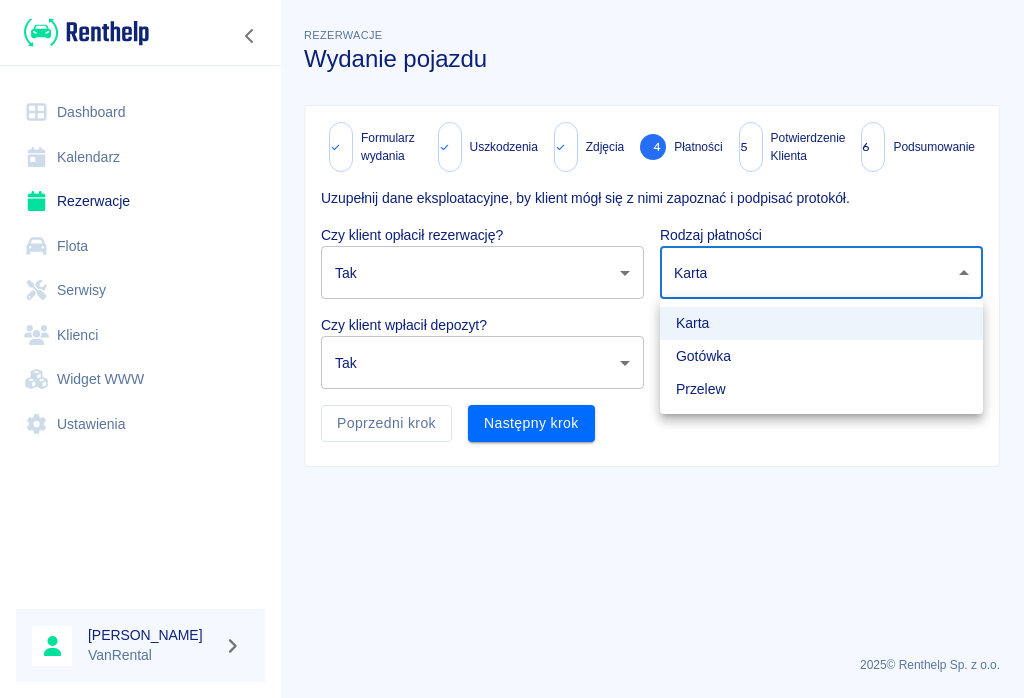 click at bounding box center (512, 349) 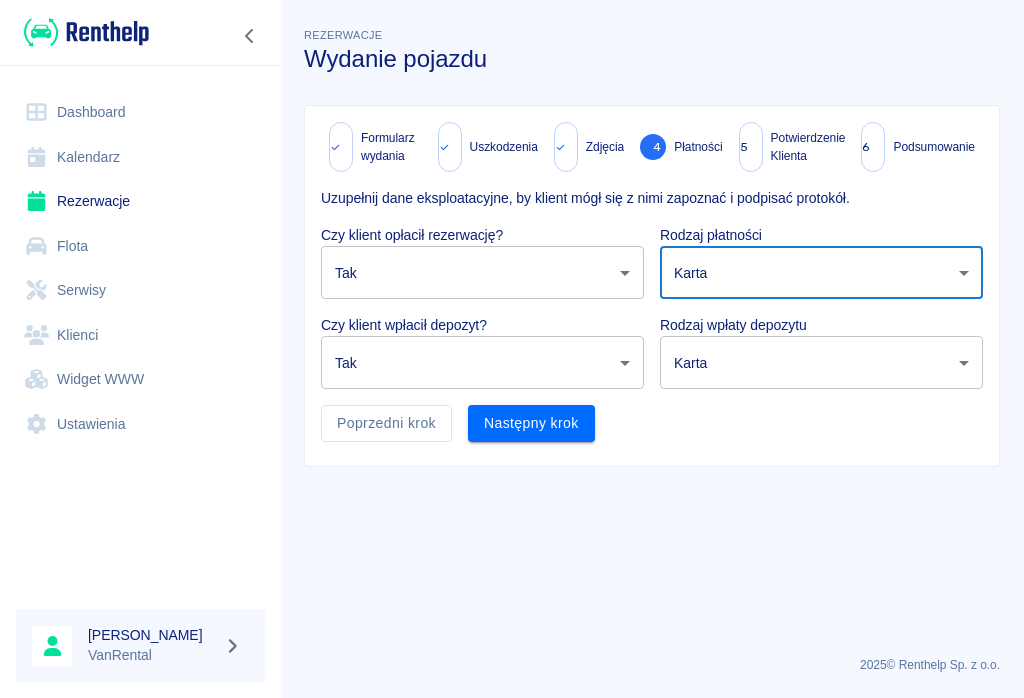 click on "Używamy plików Cookies, by zapewnić Ci najlepsze możliwe doświadczenie. Aby dowiedzieć się więcej, zapoznaj się z naszą Polityką Prywatności.  Polityka Prywatności Rozumiem Dashboard Kalendarz Rezerwacje Flota Serwisy Klienci Widget WWW Ustawienia Patryk Bąk VanRental Rezerwacje Wydanie pojazdu Formularz wydania Uszkodzenia Zdjęcia 4 Płatności 5 Potwierdzenie Klienta 6 Podsumowanie Uzupełnij dane eksploatacyjne, by klient mógł się z nimi zapoznać i podpisać protokół. Czy klient opłacił rezerwację? Tak true ​ Rodzaj płatności Karta card ​ Czy klient wpłacił depozyt? Tak true ​ Rodzaj wpłaty depozytu Karta terminal_card_authorization ​ Poprzedni krok Następny krok 2025  © Renthelp Sp. z o.o." at bounding box center [512, 349] 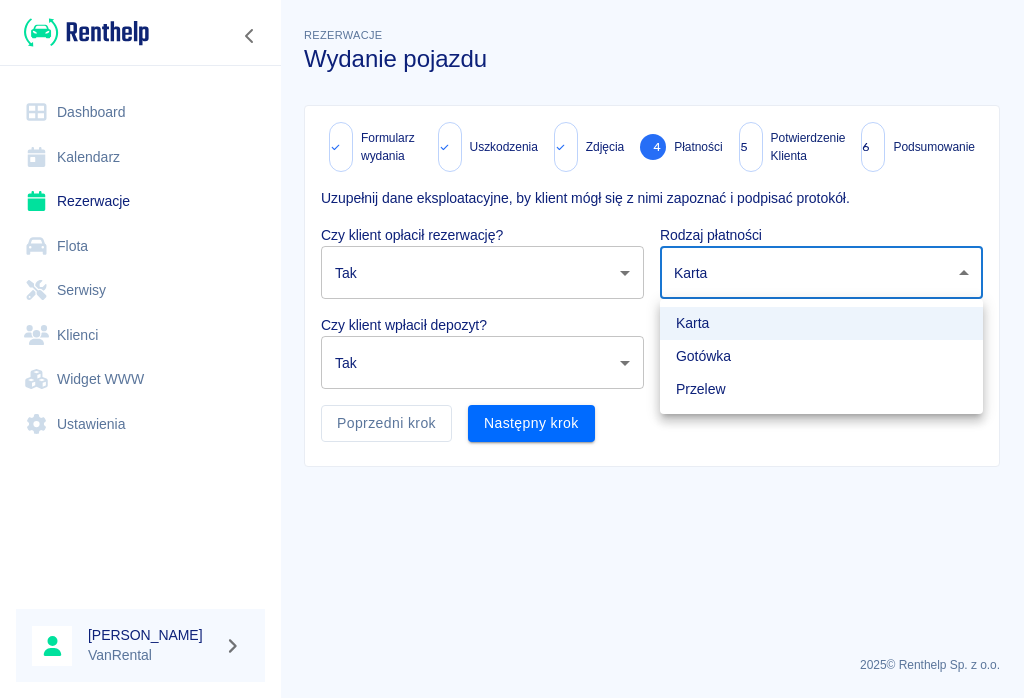 click on "Przelew" at bounding box center (821, 389) 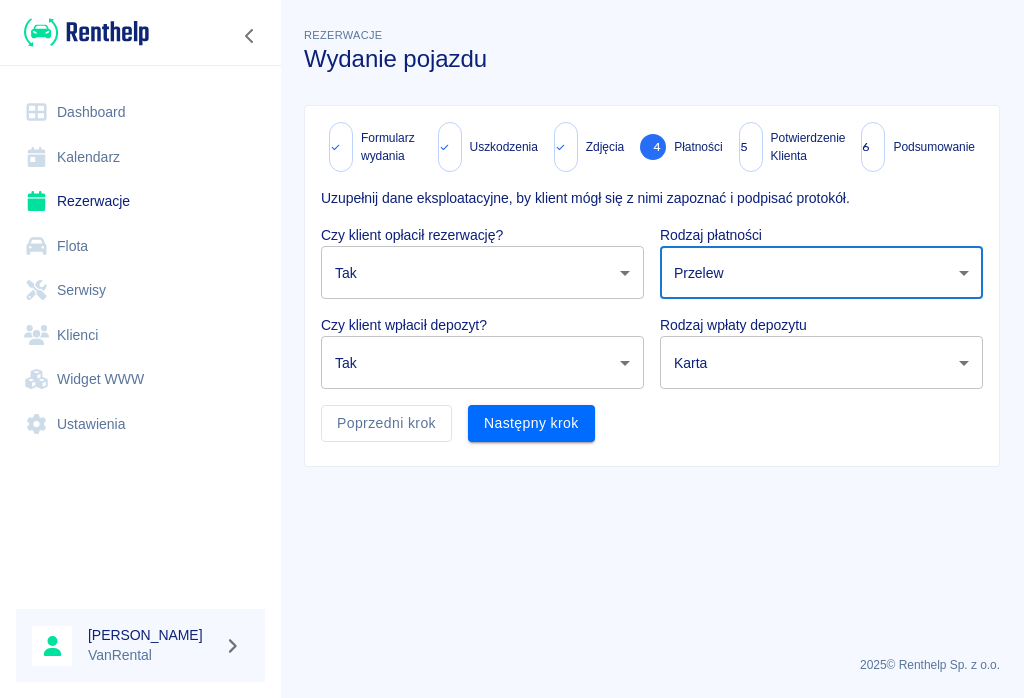 click on "Używamy plików Cookies, by zapewnić Ci najlepsze możliwe doświadczenie. Aby dowiedzieć się więcej, zapoznaj się z naszą Polityką Prywatności.  Polityka Prywatności Rozumiem Dashboard Kalendarz Rezerwacje Flota Serwisy Klienci Widget WWW Ustawienia Patryk Bąk VanRental Rezerwacje Wydanie pojazdu Formularz wydania Uszkodzenia Zdjęcia 4 Płatności 5 Potwierdzenie Klienta 6 Podsumowanie Uzupełnij dane eksploatacyjne, by klient mógł się z nimi zapoznać i podpisać protokół. Czy klient opłacił rezerwację? Tak true ​ Rodzaj płatności Przelew bank_transfer ​ Czy klient wpłacił depozyt? Tak true ​ Rodzaj wpłaty depozytu Karta terminal_card_authorization ​ Poprzedni krok Następny krok 2025  © Renthelp Sp. z o.o." at bounding box center [512, 349] 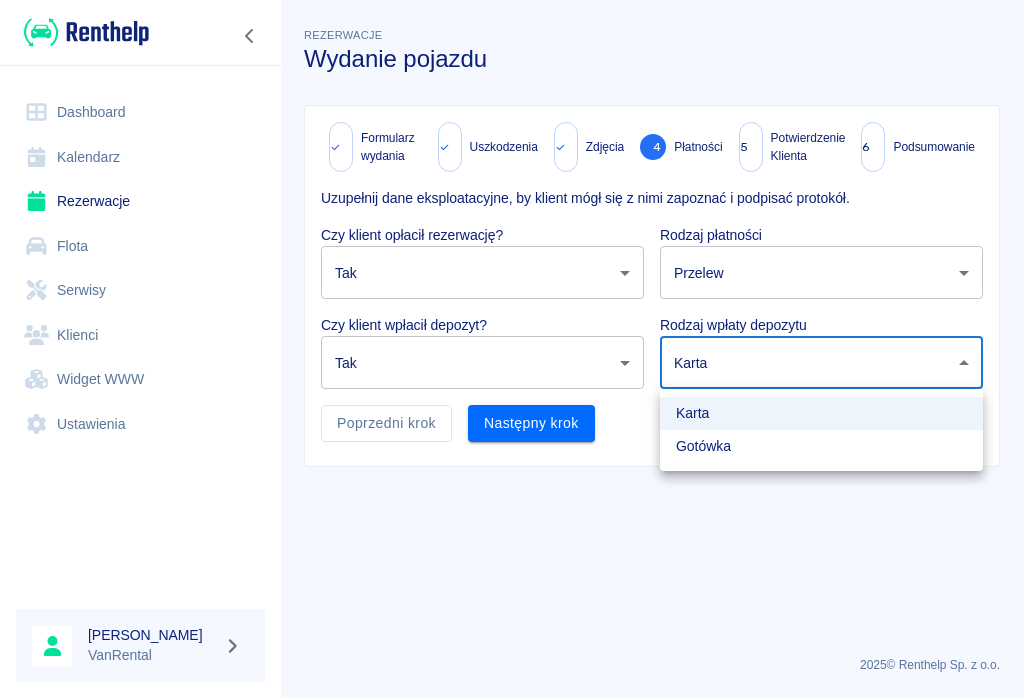 click on "Gotówka" at bounding box center [821, 446] 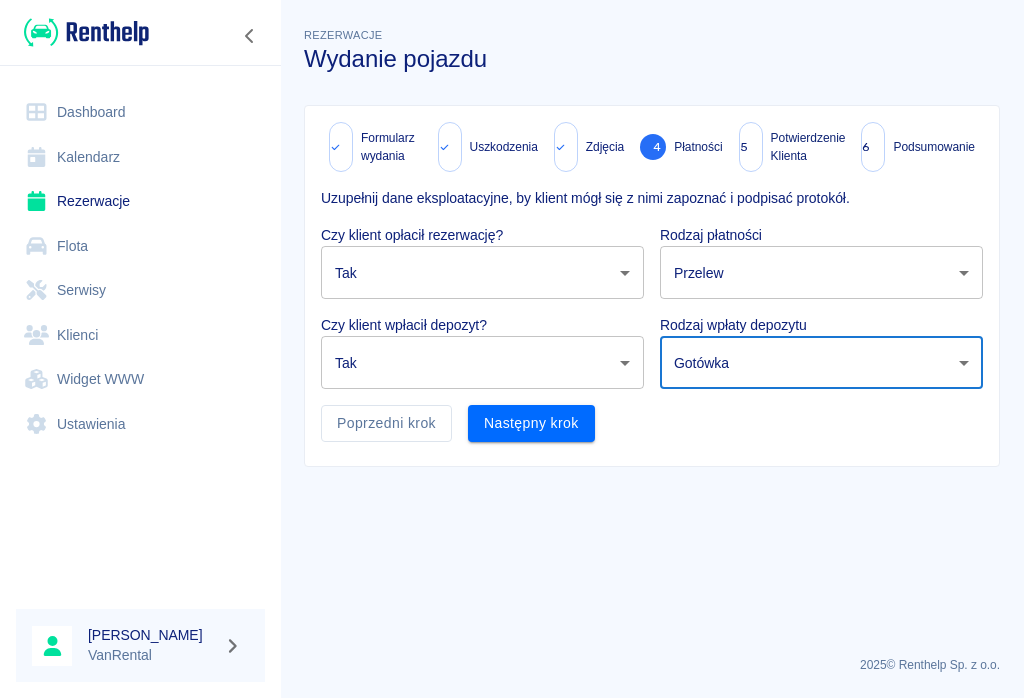 click on "Używamy plików Cookies, by zapewnić Ci najlepsze możliwe doświadczenie. Aby dowiedzieć się więcej, zapoznaj się z naszą Polityką Prywatności.  Polityka Prywatności Rozumiem Dashboard Kalendarz Rezerwacje Flota Serwisy Klienci Widget WWW Ustawienia Patryk Bąk VanRental Rezerwacje Wydanie pojazdu Formularz wydania Uszkodzenia Zdjęcia 4 Płatności 5 Potwierdzenie Klienta 6 Podsumowanie Uzupełnij dane eksploatacyjne, by klient mógł się z nimi zapoznać i podpisać protokół. Czy klient opłacił rezerwację? Tak true ​ Rodzaj płatności Przelew bank_transfer ​ Czy klient wpłacił depozyt? Tak true ​ Rodzaj wpłaty depozytu Gotówka cash ​ Poprzedni krok Następny krok 2025  © Renthelp Sp. z o.o." at bounding box center [512, 349] 